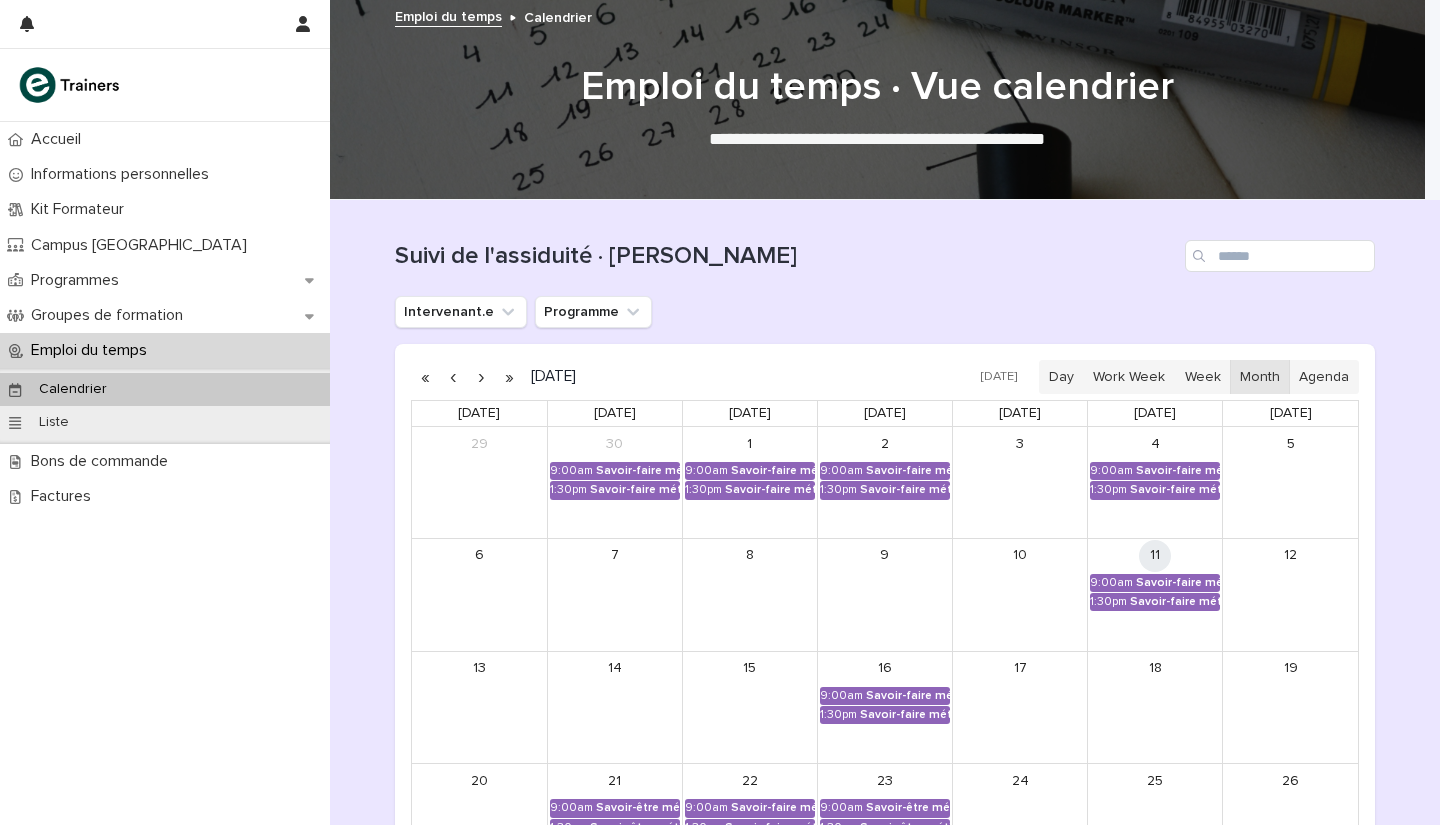 scroll, scrollTop: 0, scrollLeft: 0, axis: both 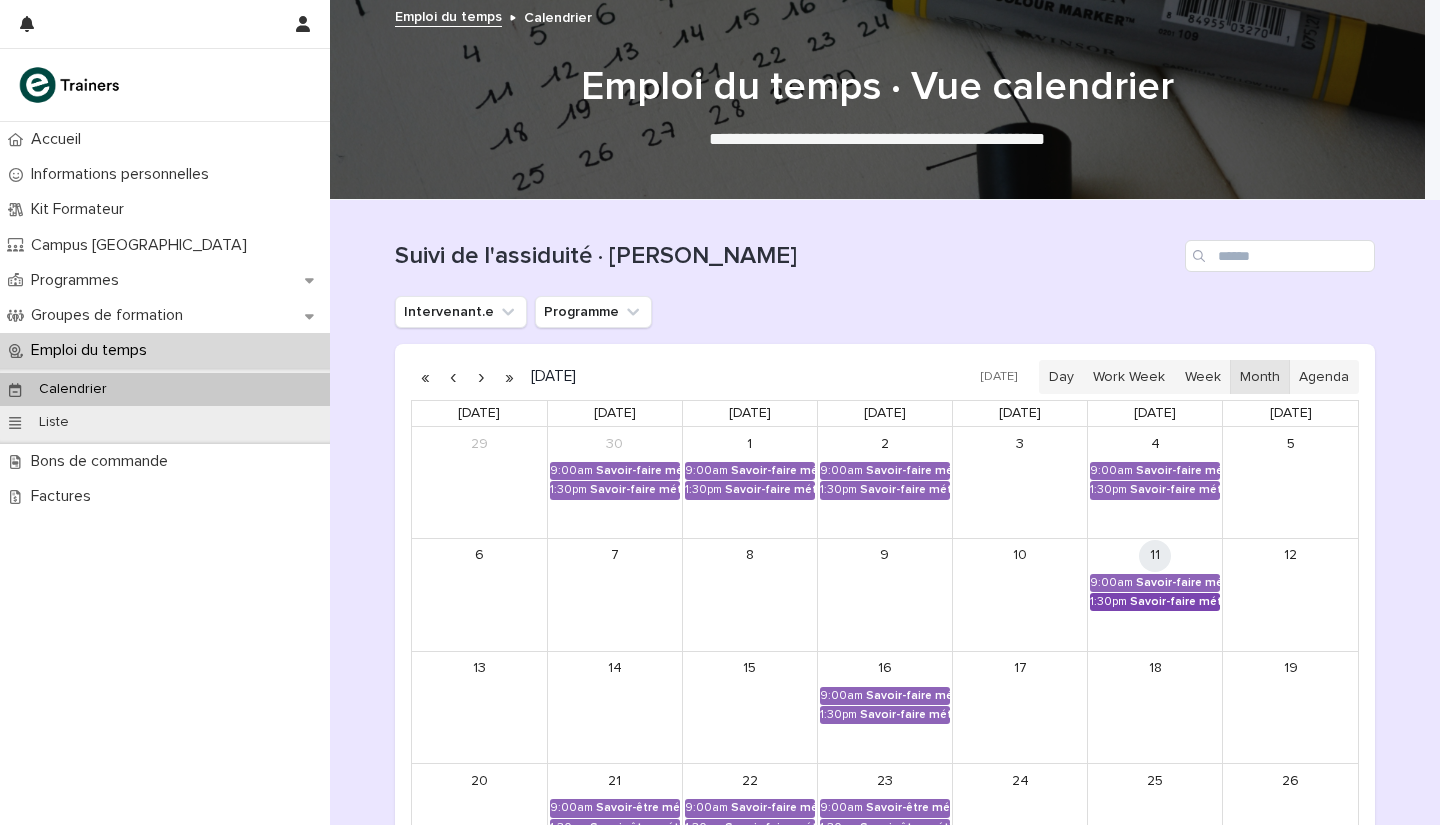 click on "Savoir-faire métier - Contribution au développement commercial" at bounding box center (1175, 602) 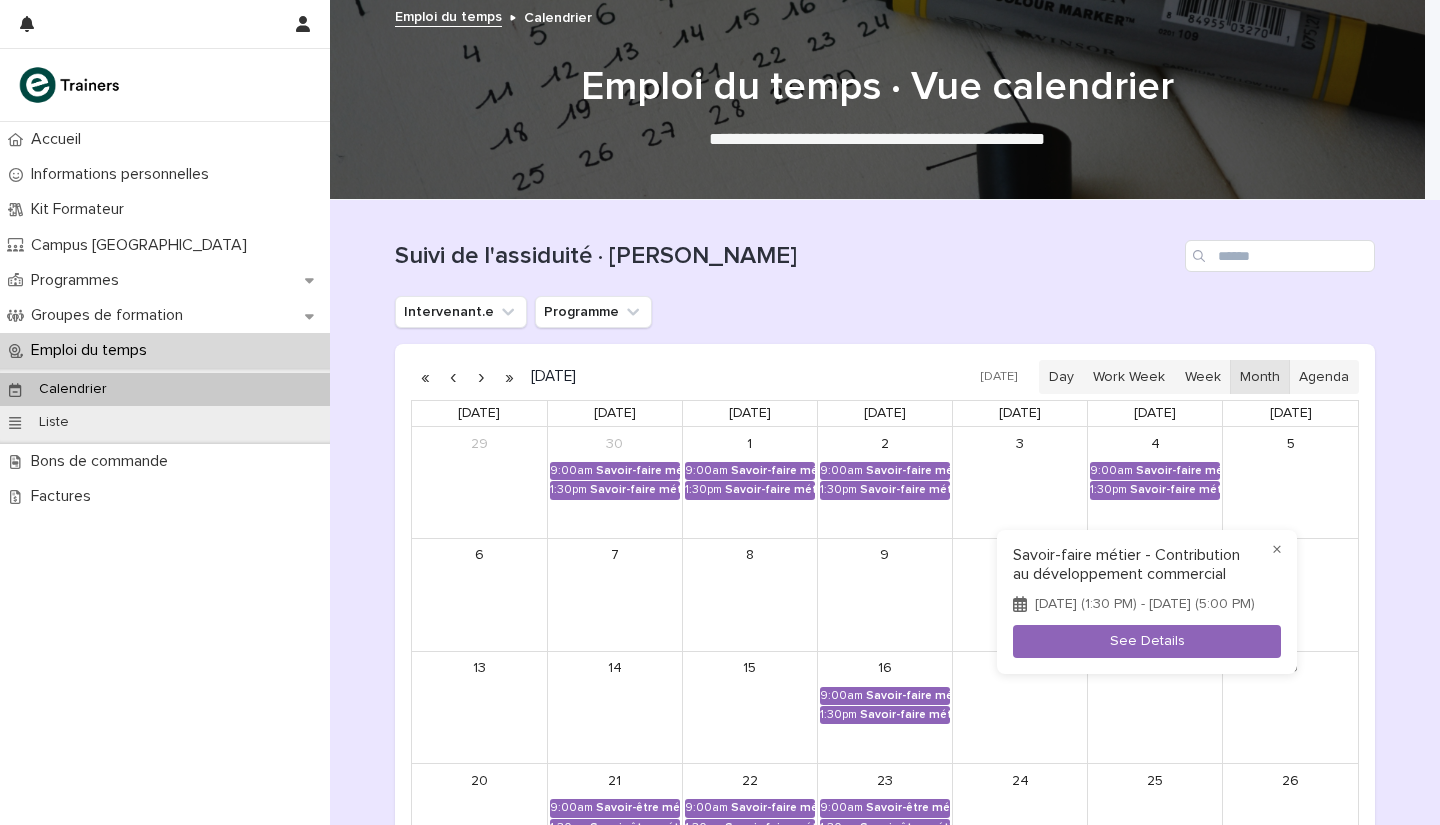 click at bounding box center [720, 412] 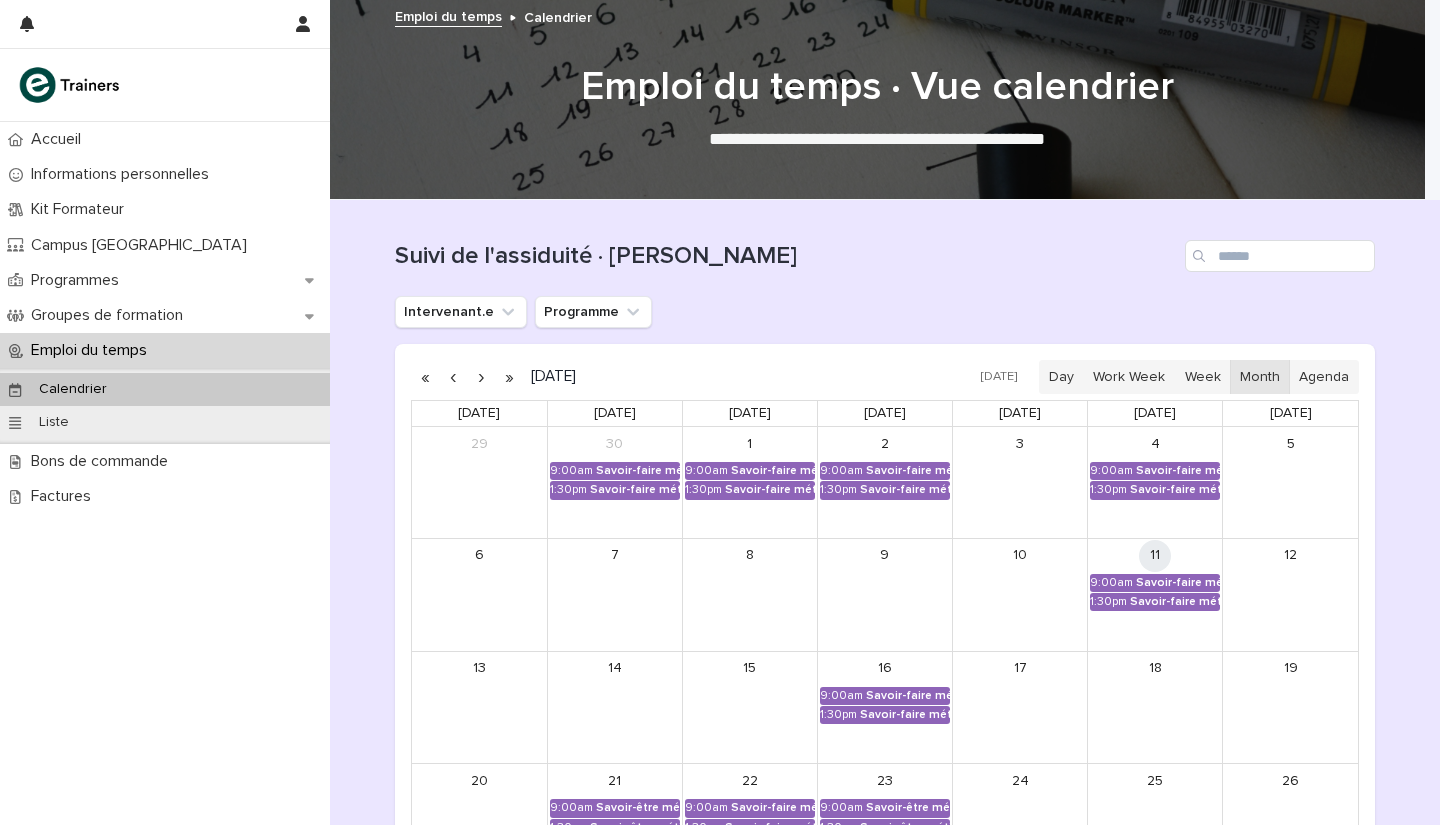 click on "1:30pm Savoir-faire métier - Opérations d'arrivée, de suivi et de départ du client" at bounding box center [885, 714] 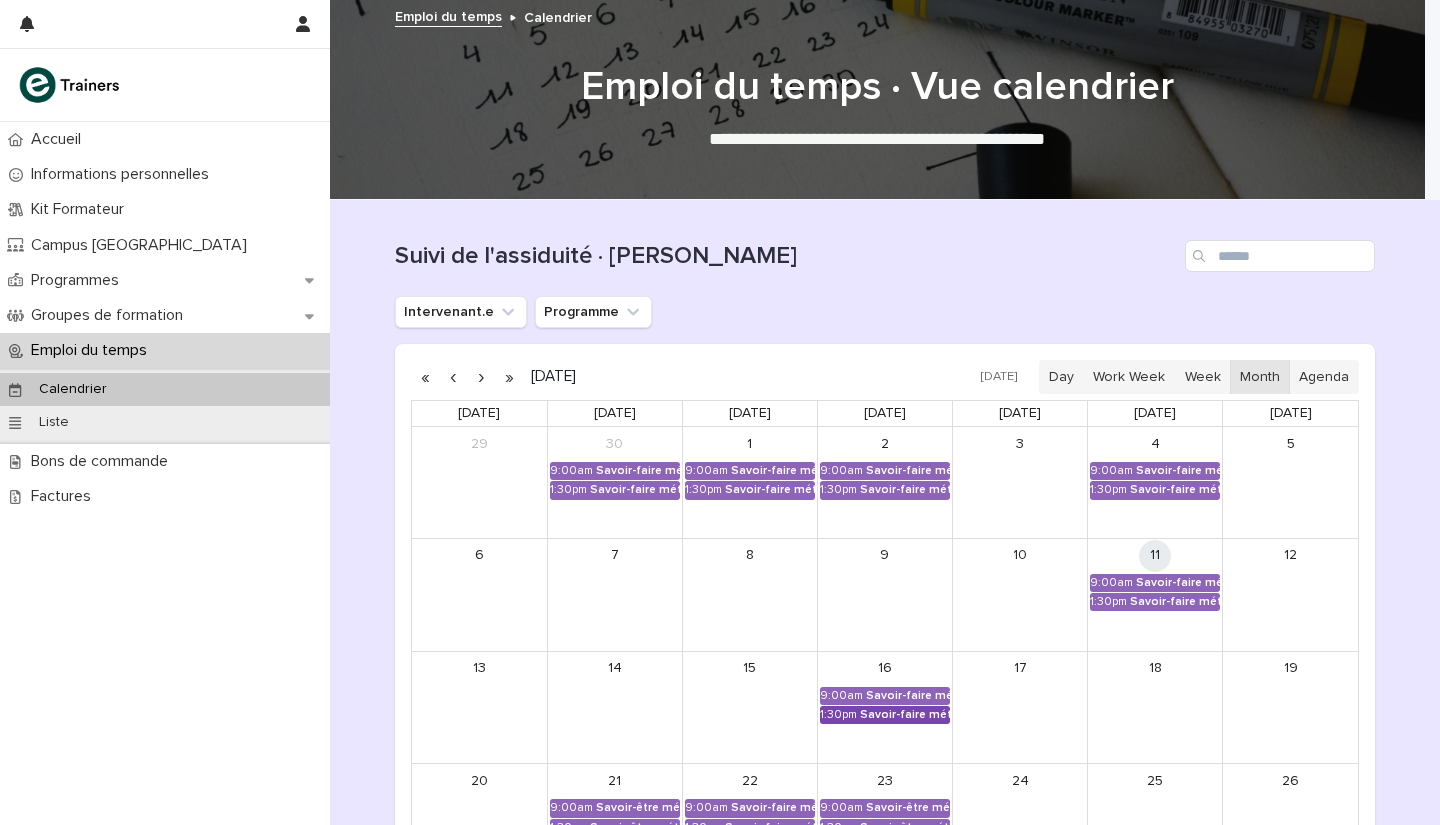 click on "Savoir-faire métier - Opérations d'arrivée, de suivi et de départ du client" at bounding box center (905, 715) 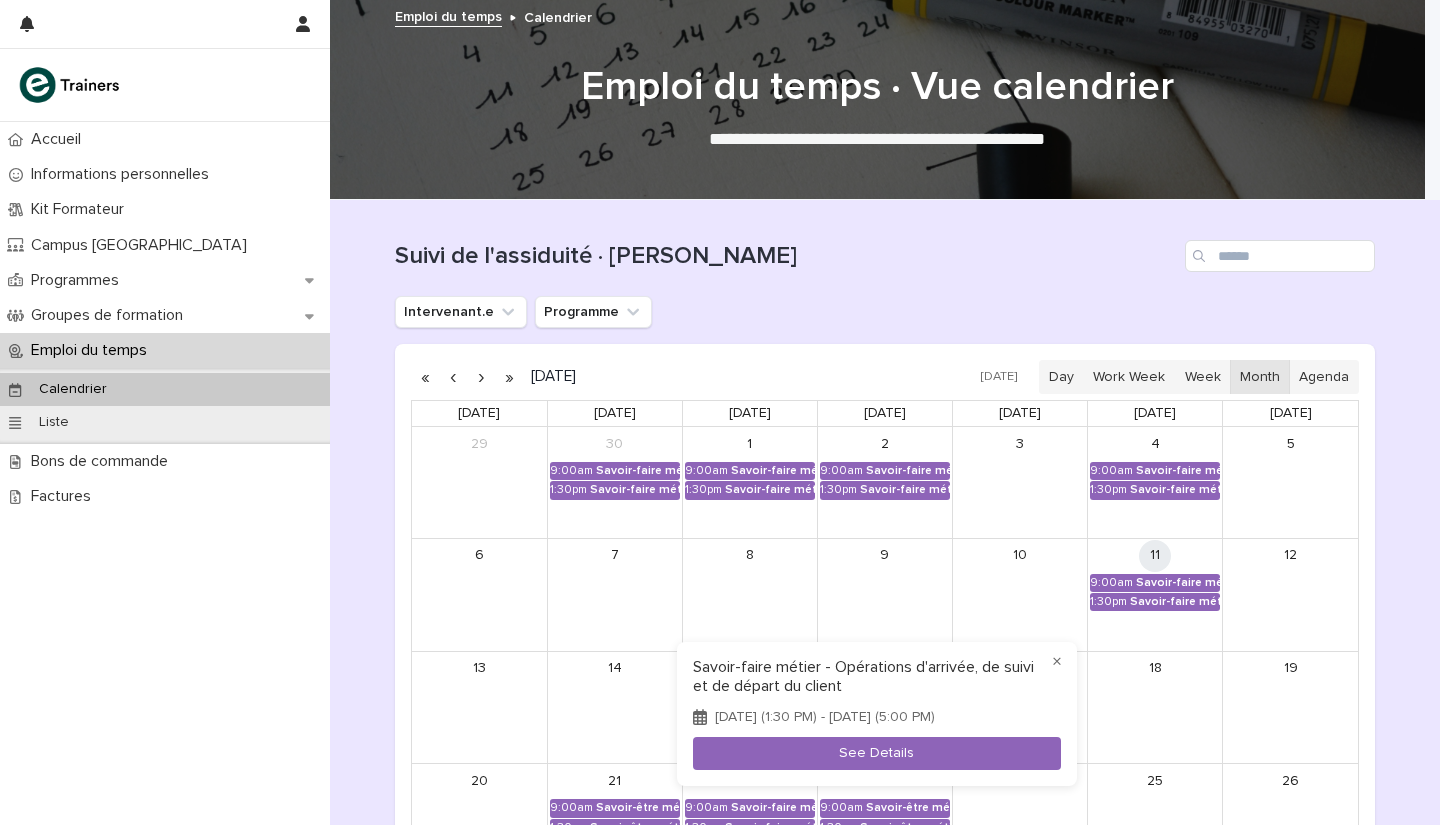 click at bounding box center (720, 412) 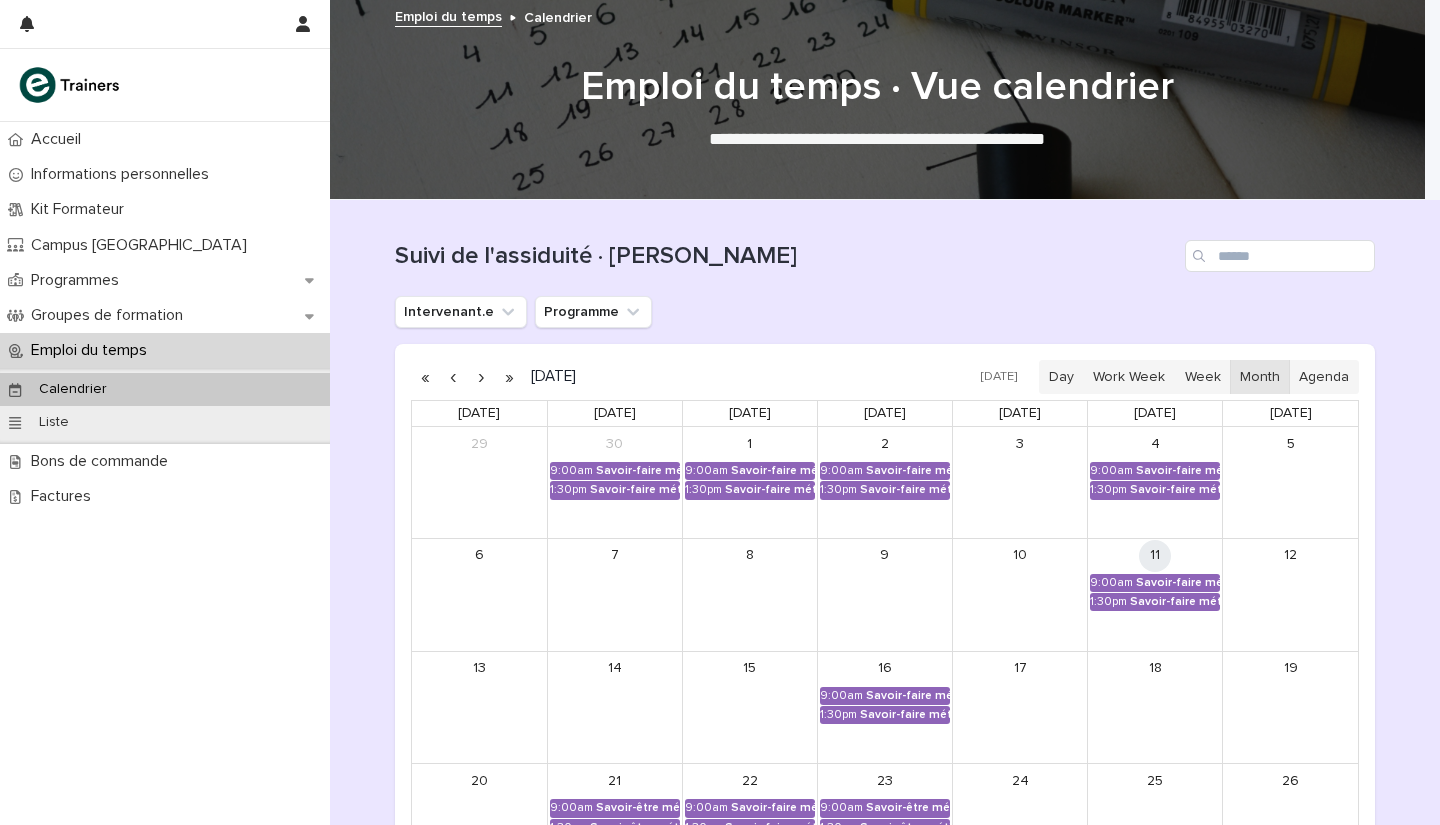 click on "9:00am Savoir-faire métier - Contribution au développement commercial" at bounding box center (1155, 583) 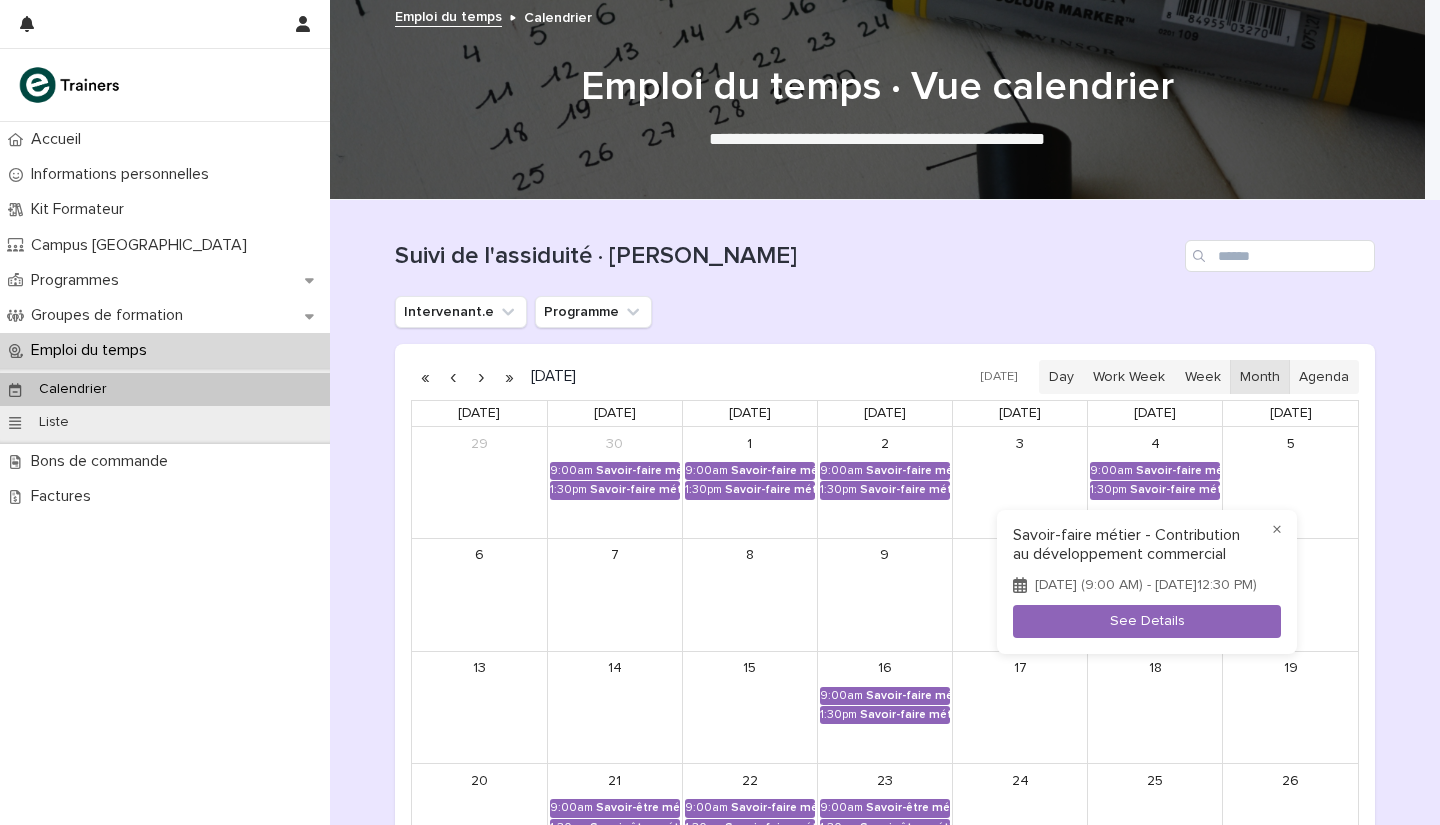 click at bounding box center [720, 412] 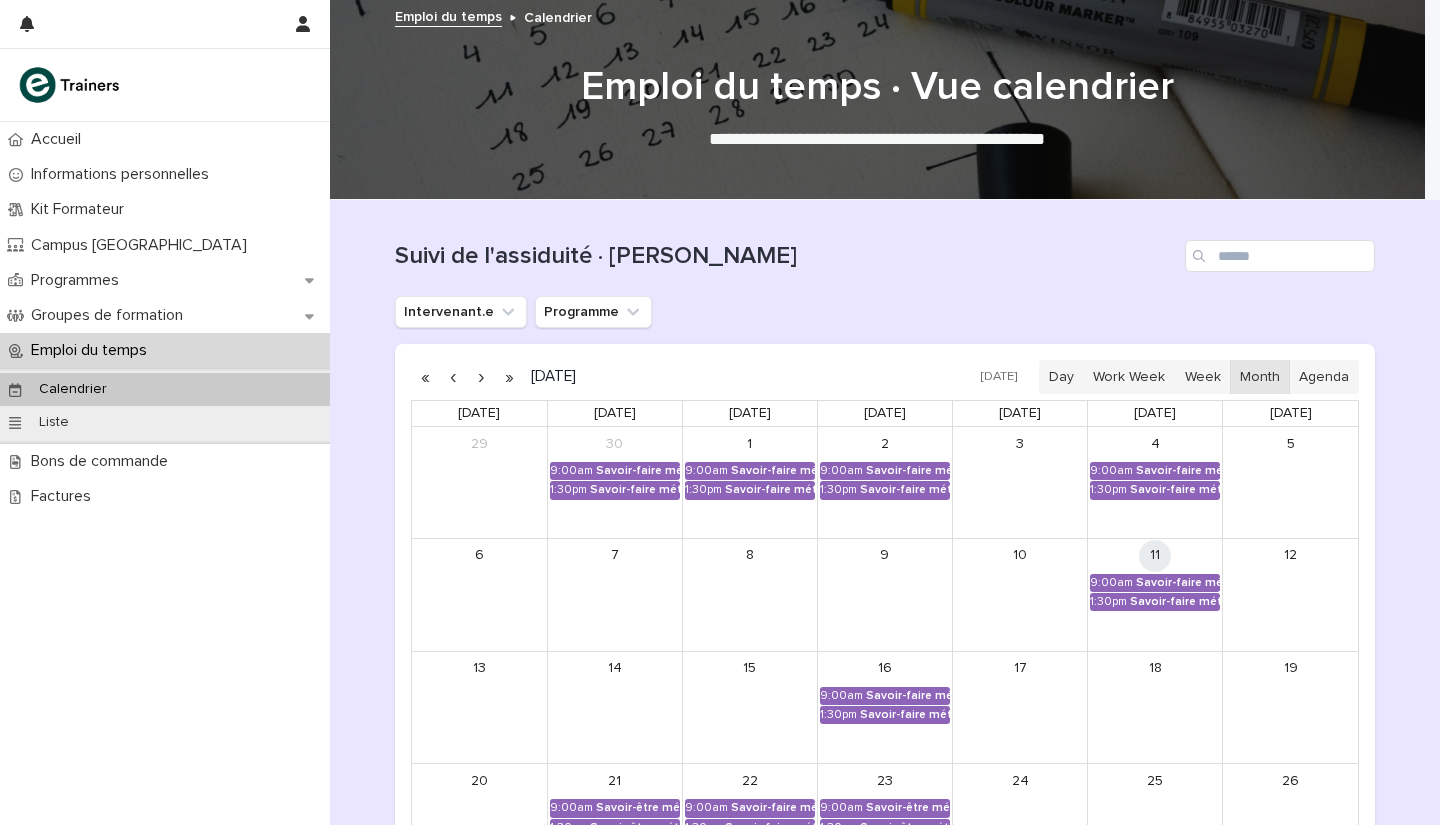 click on "Savoir-faire métier - Accueil, information et conseil client" at bounding box center (1178, 471) 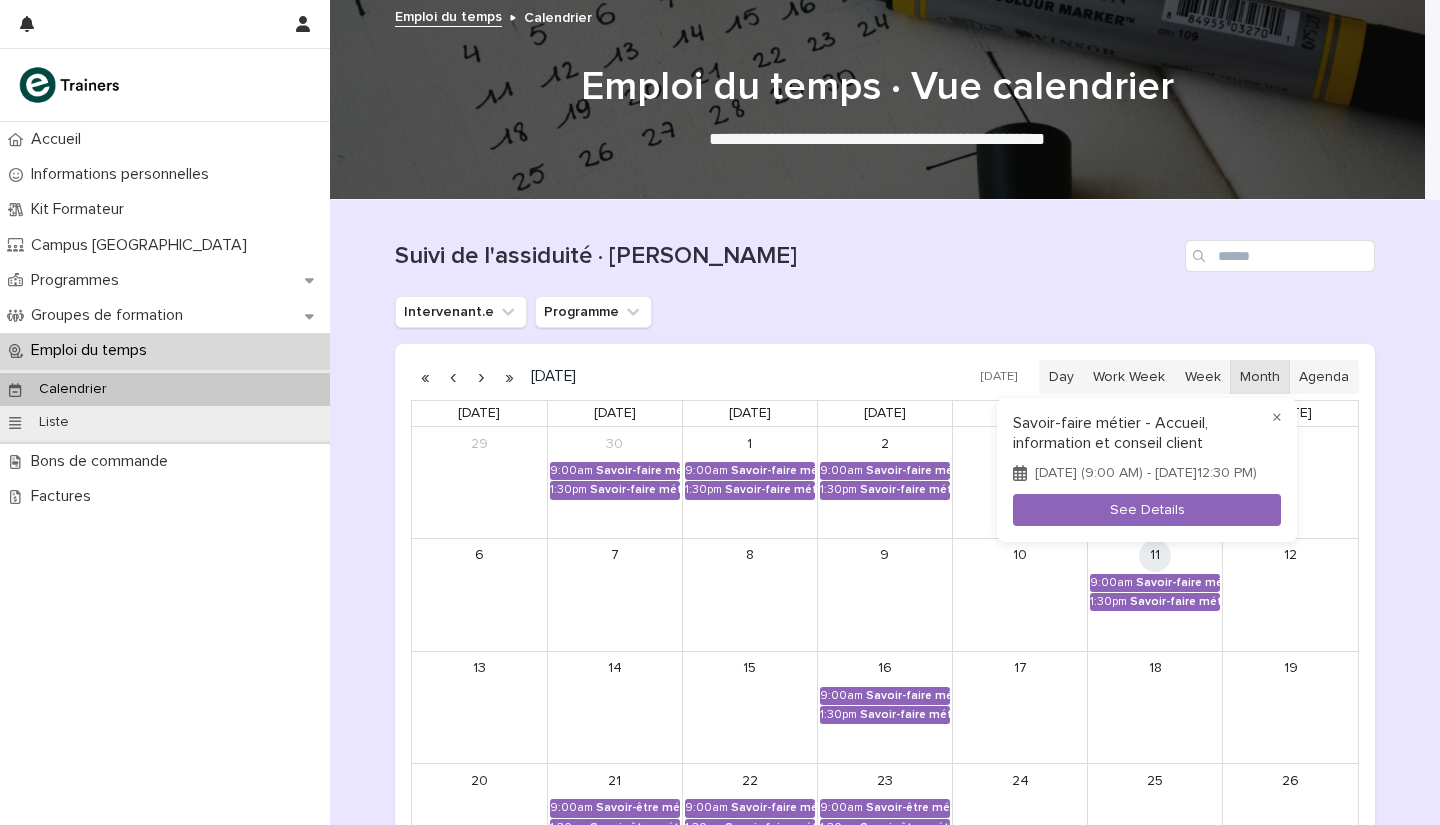 click at bounding box center [720, 412] 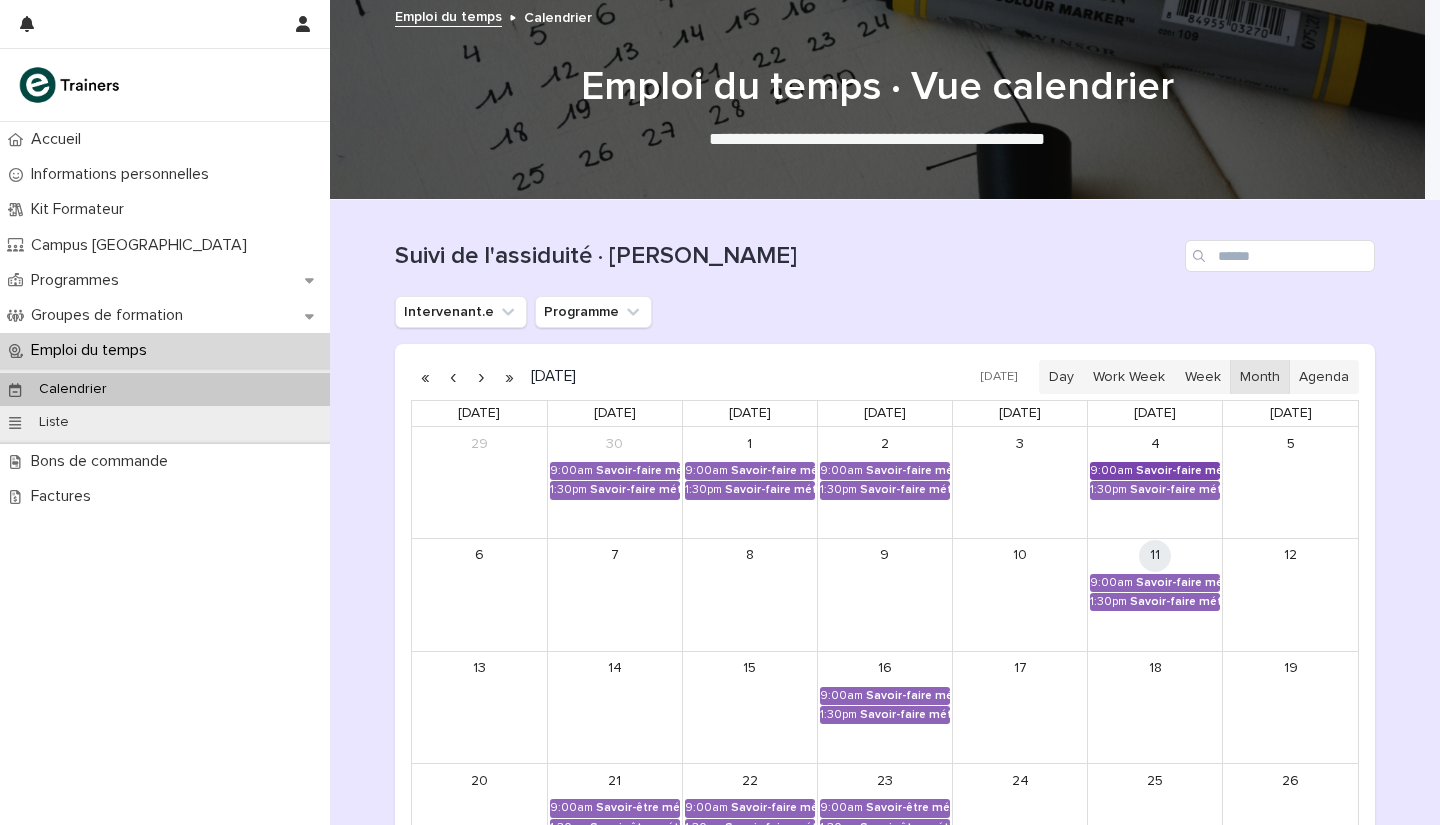 click on "Savoir-faire métier - Accueil, information et conseil client" at bounding box center [1178, 471] 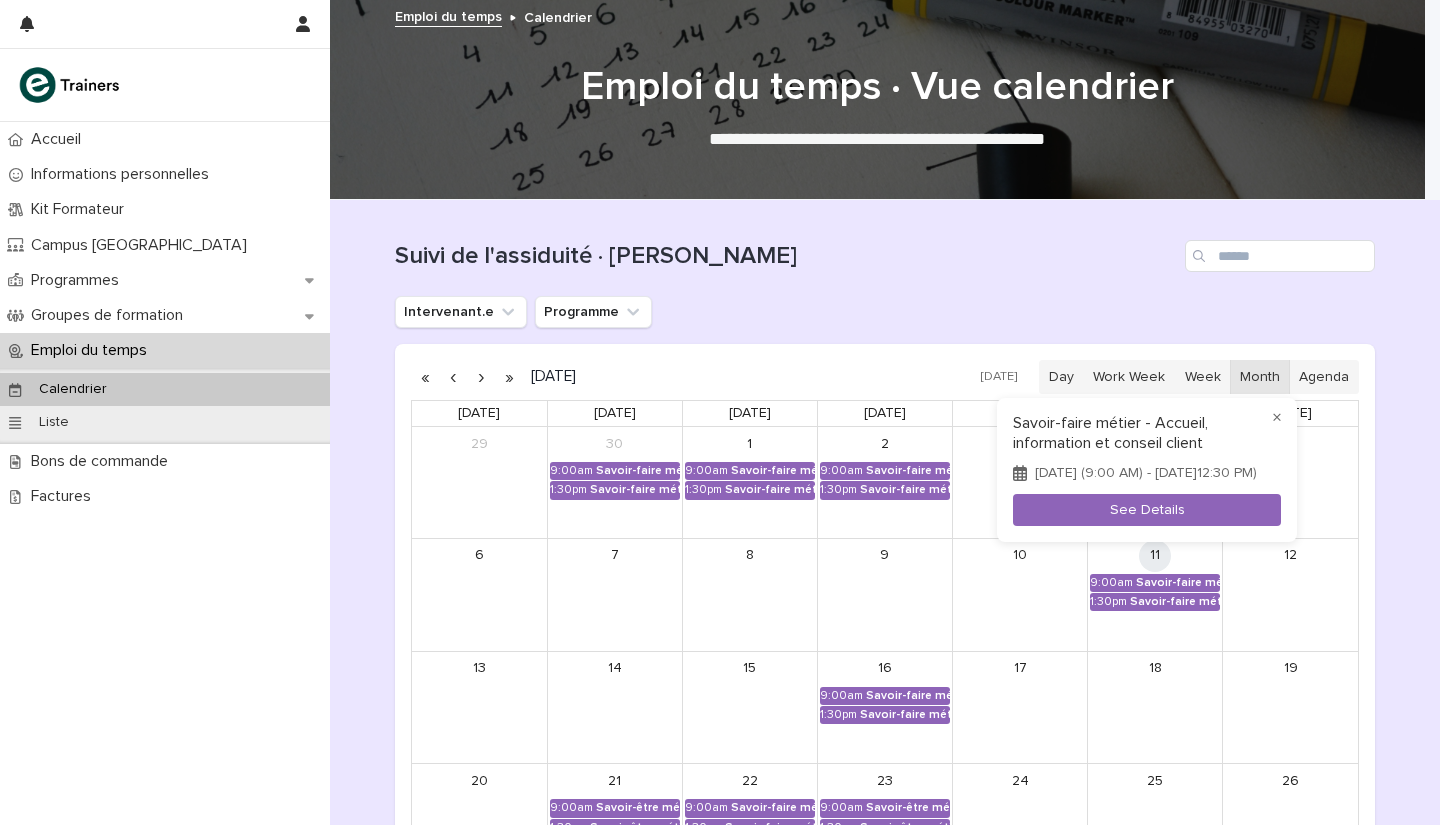 click at bounding box center [720, 412] 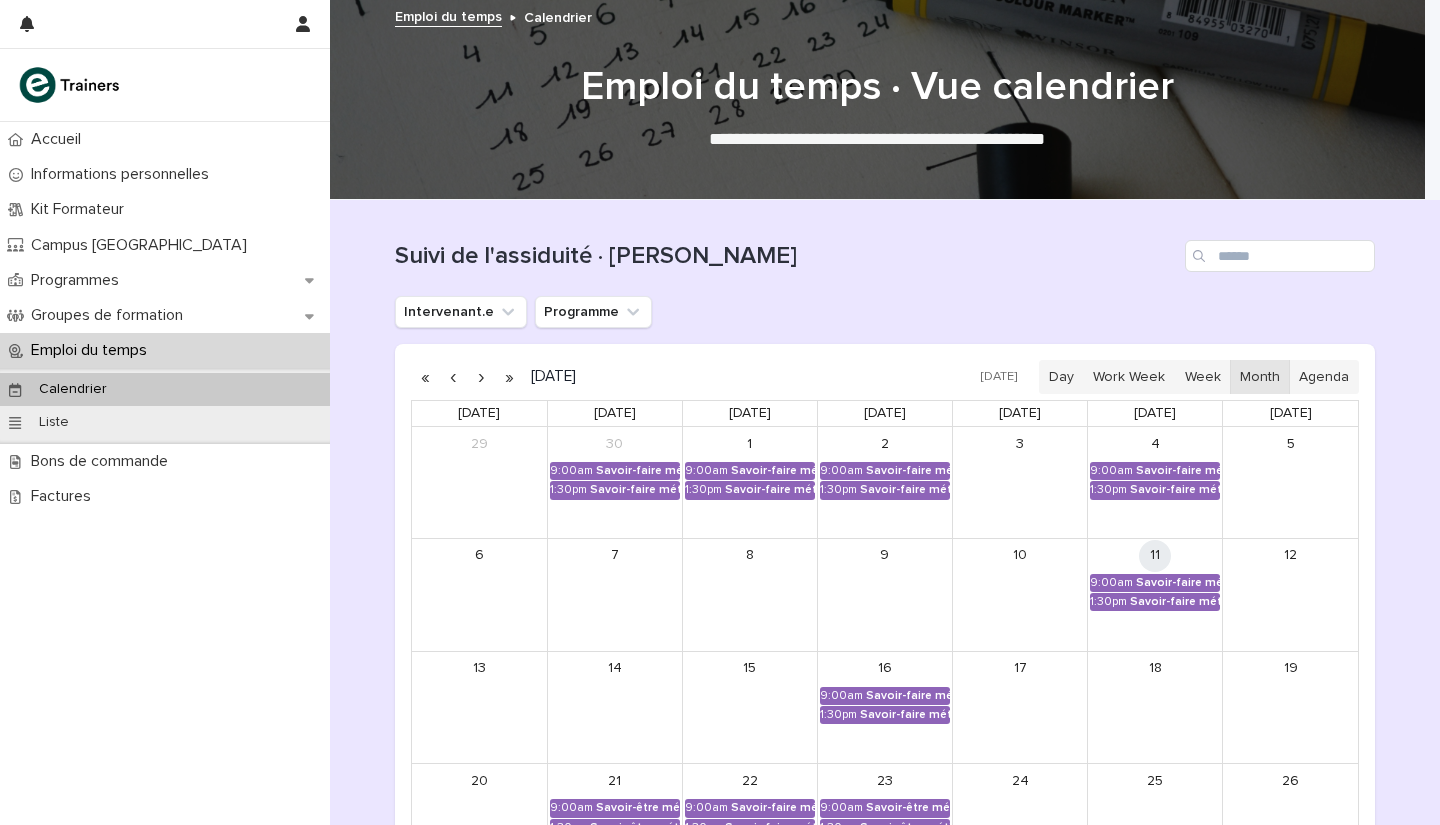 click on "1:30pm Savoir-faire métier - Contribution au développement commercial" at bounding box center [1155, 602] 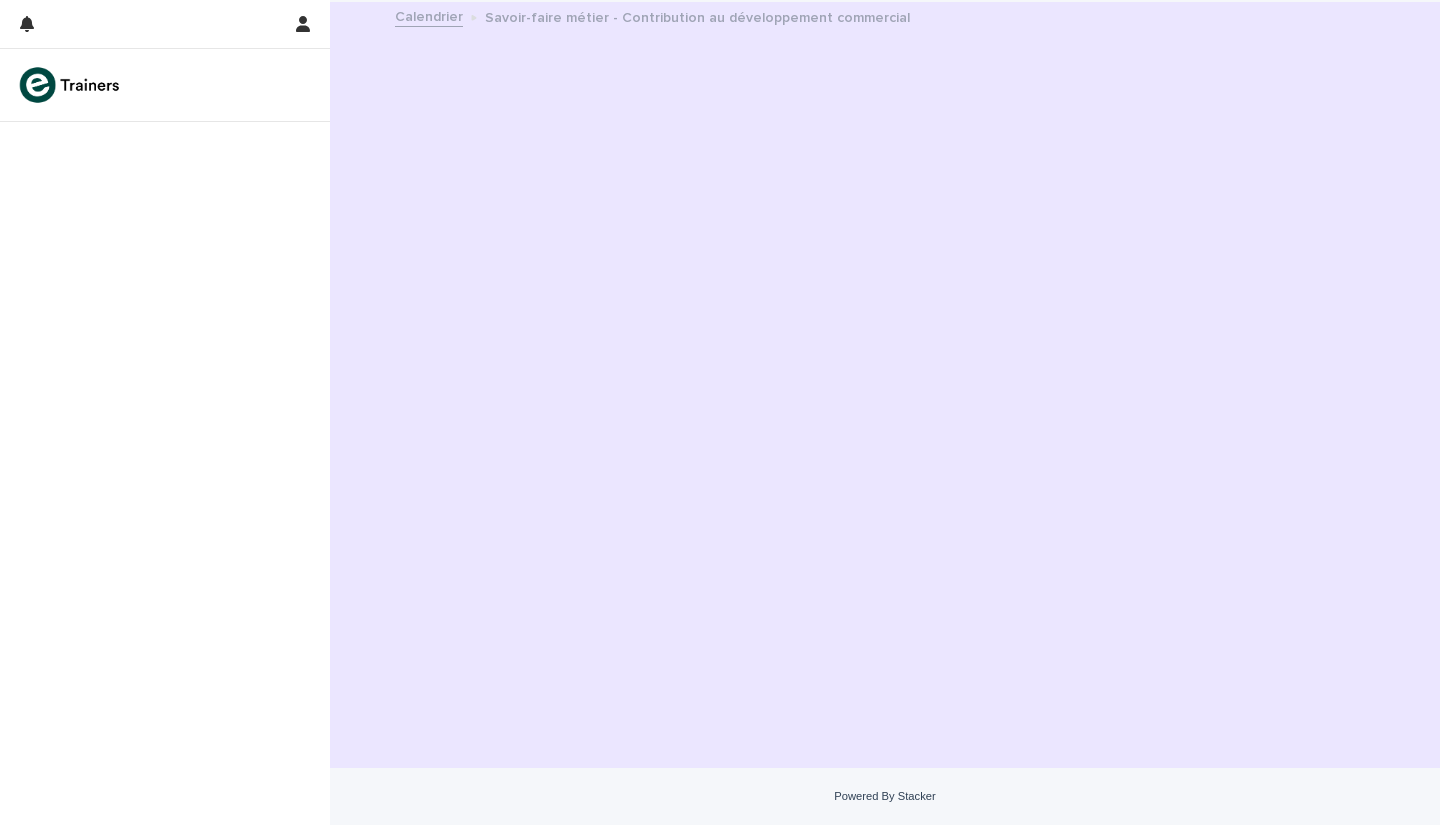 scroll, scrollTop: 0, scrollLeft: 0, axis: both 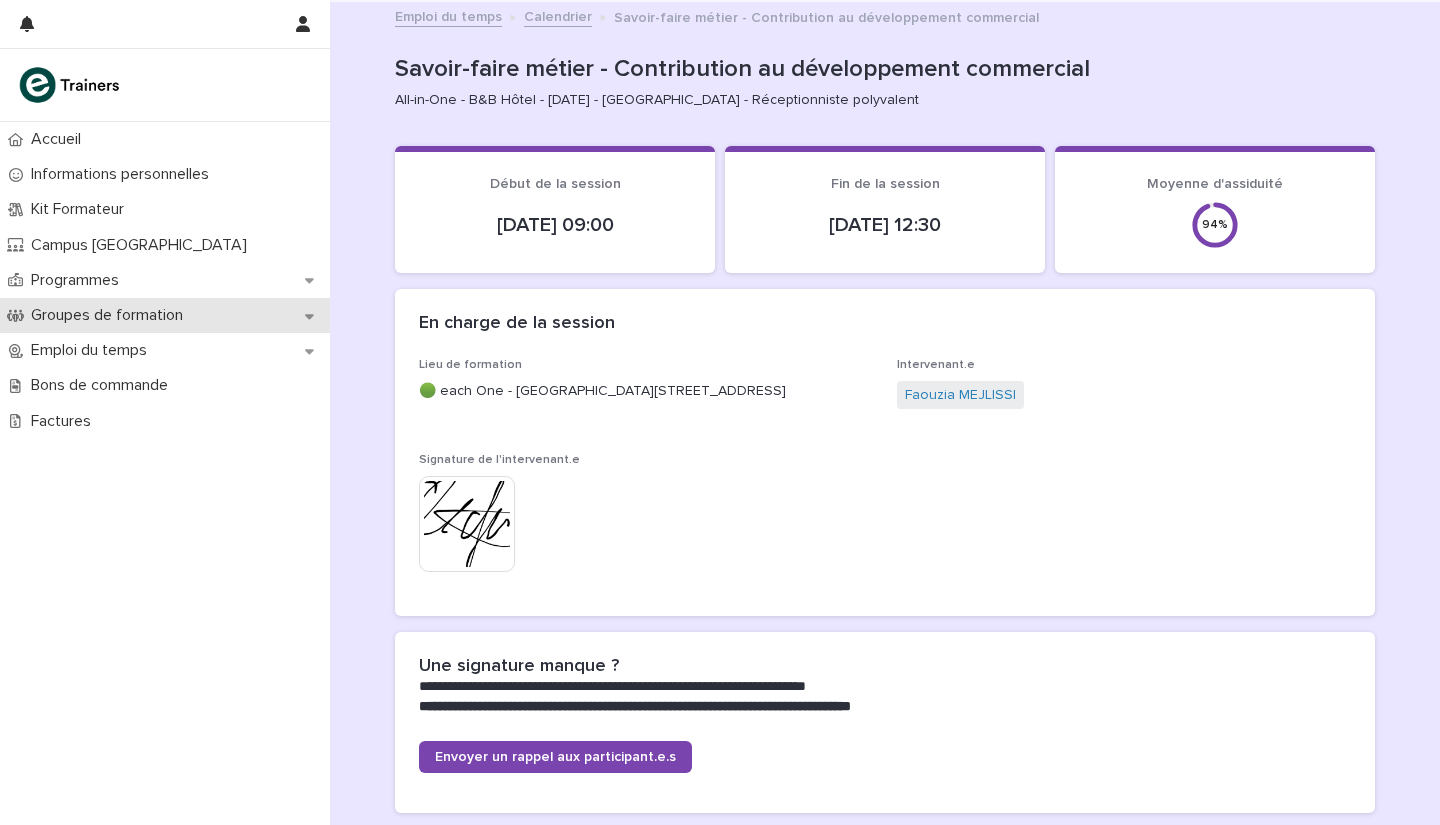 click on "Groupes de formation" at bounding box center (111, 315) 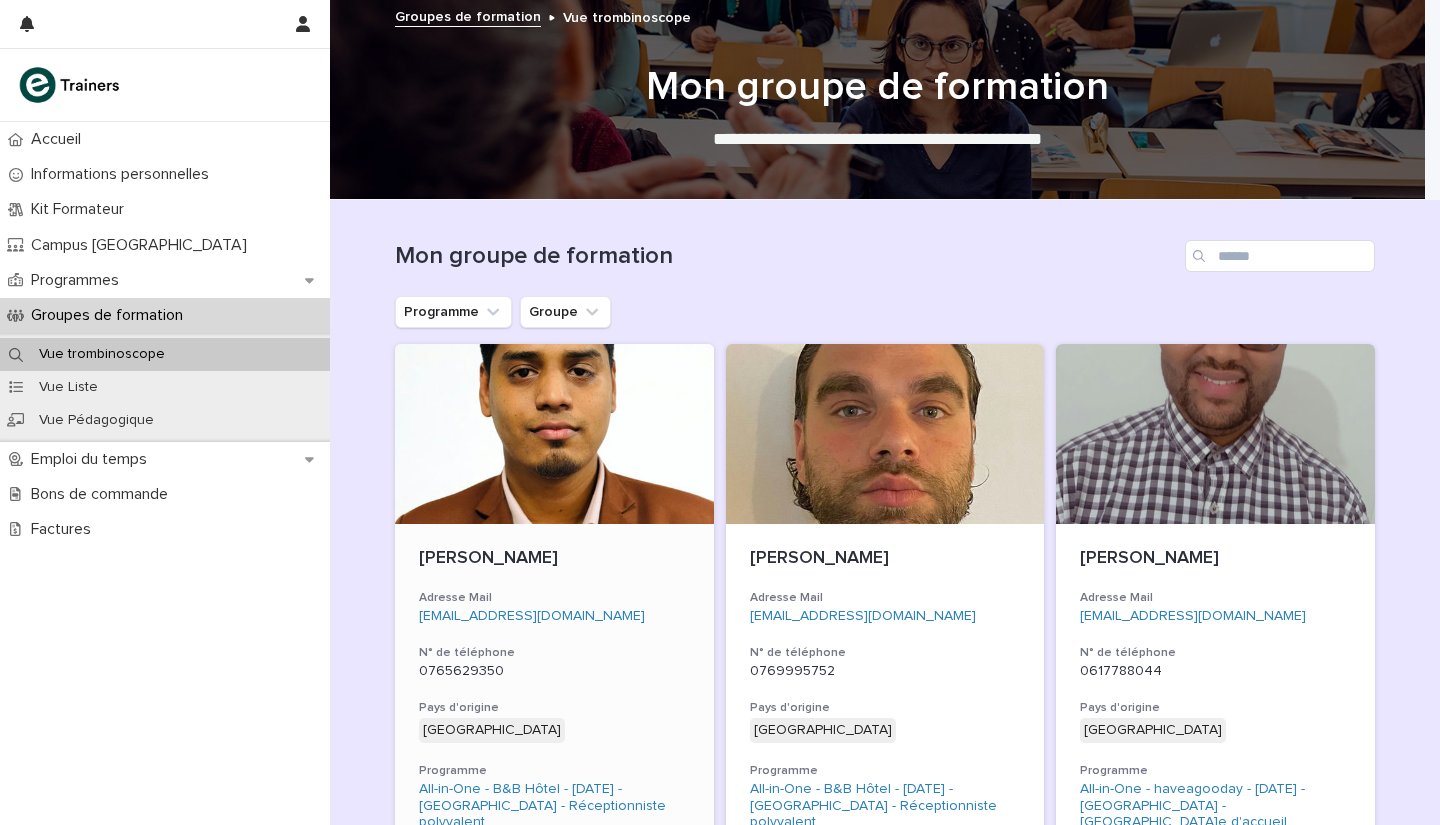 click at bounding box center (554, 434) 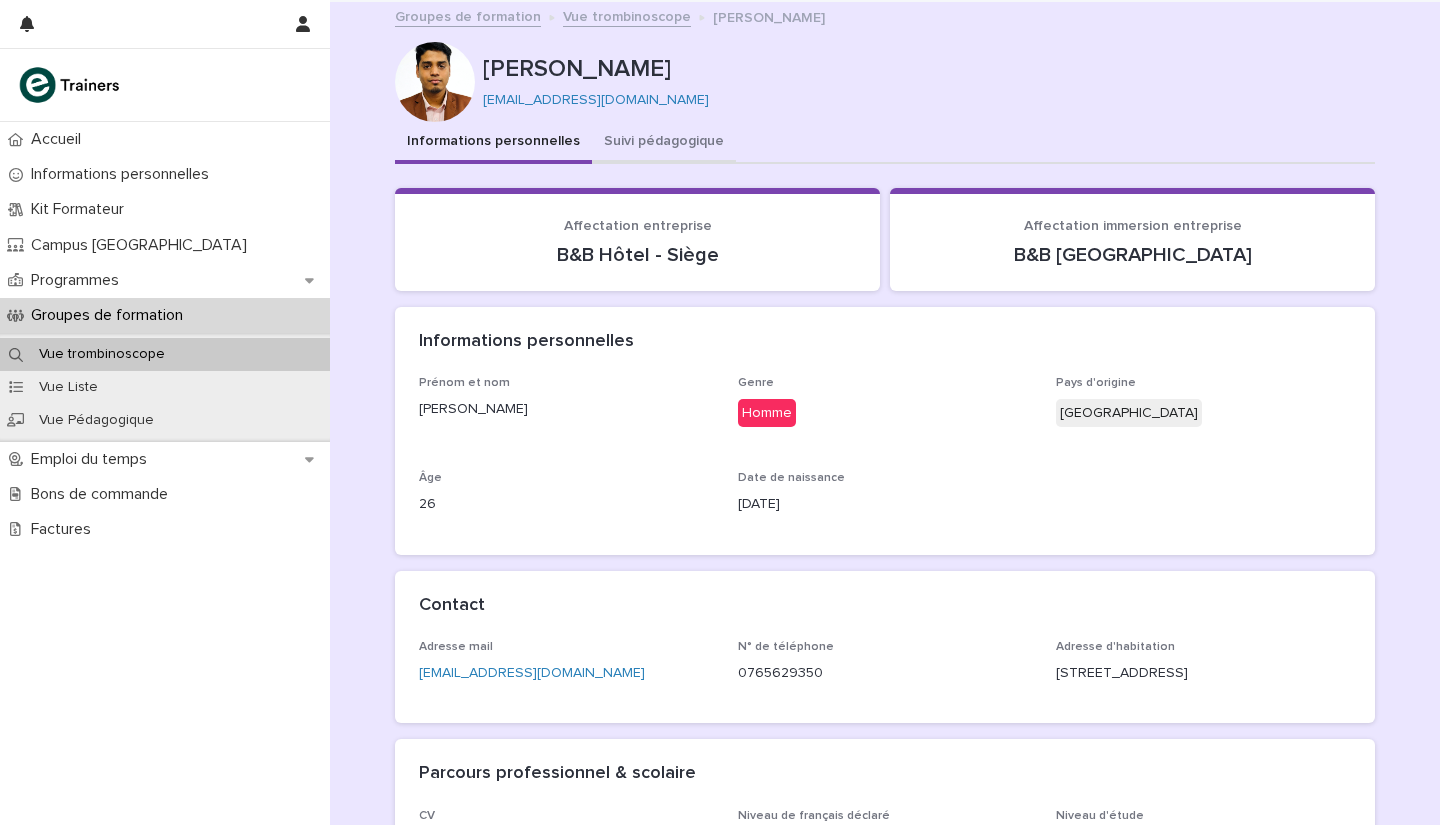 click on "Suivi pédagogique" at bounding box center (664, 143) 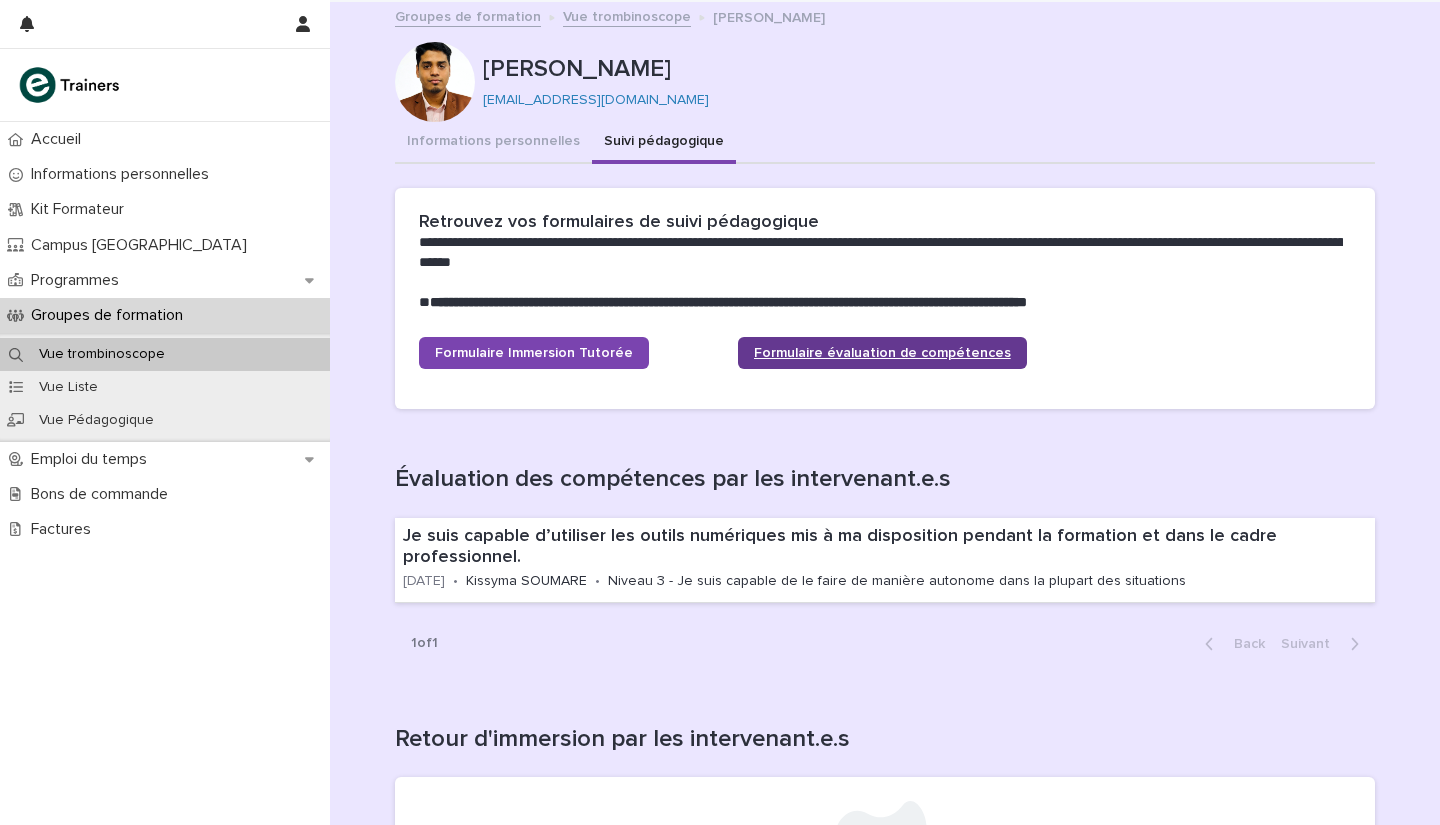 click on "Formulaire évaluation de compétences" at bounding box center [882, 353] 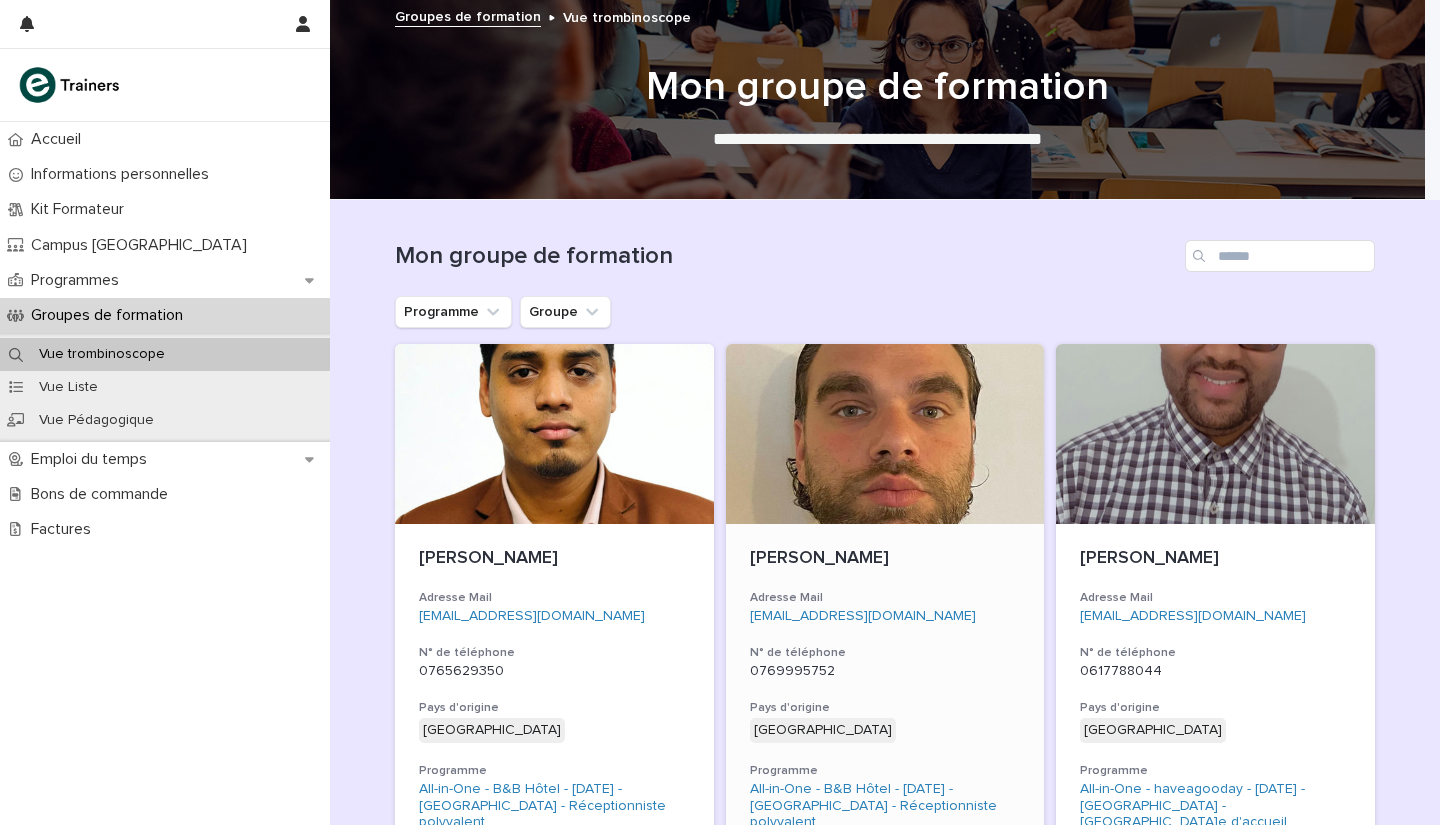 click at bounding box center (885, 434) 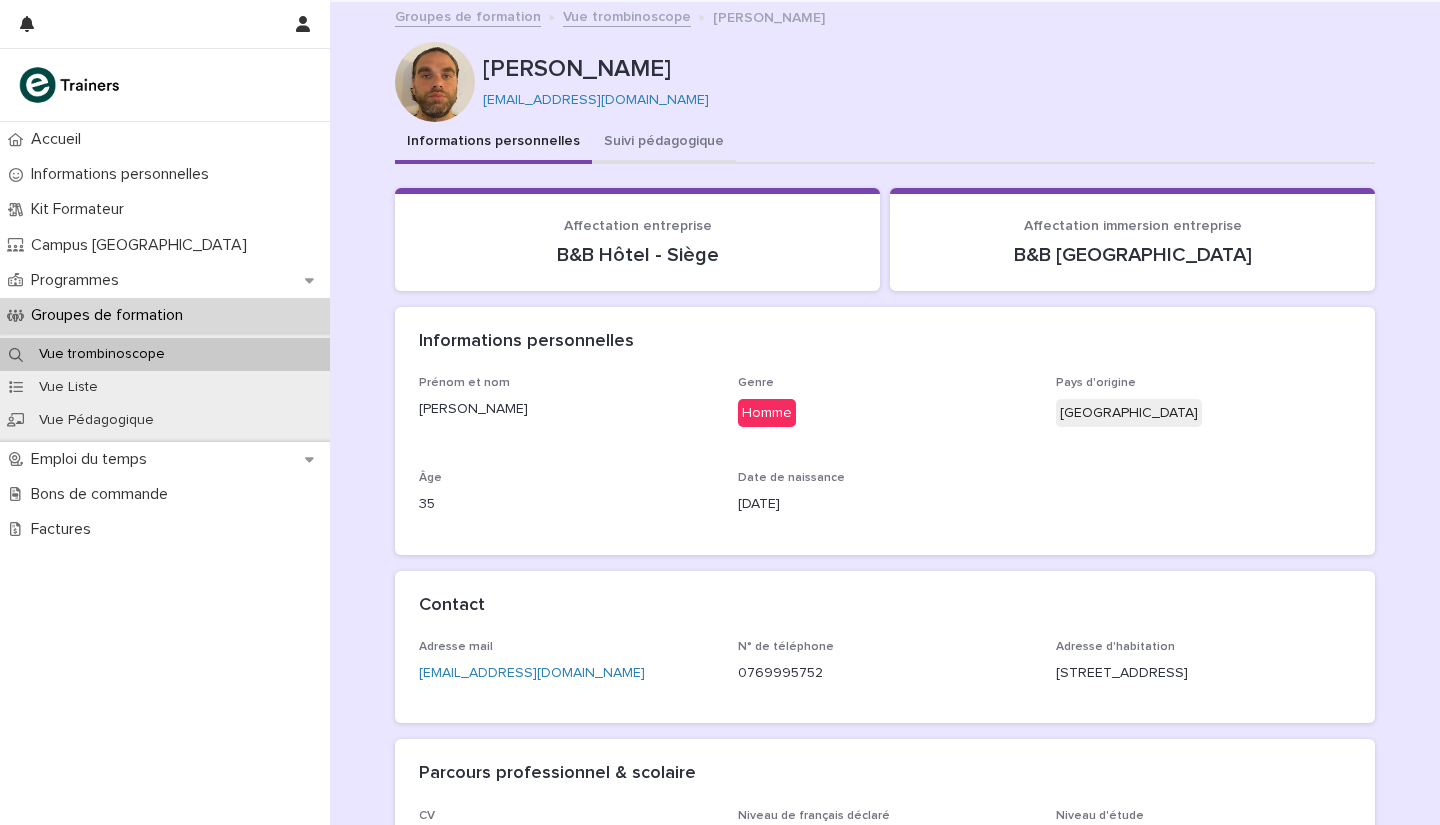 click on "Suivi pédagogique" at bounding box center (664, 143) 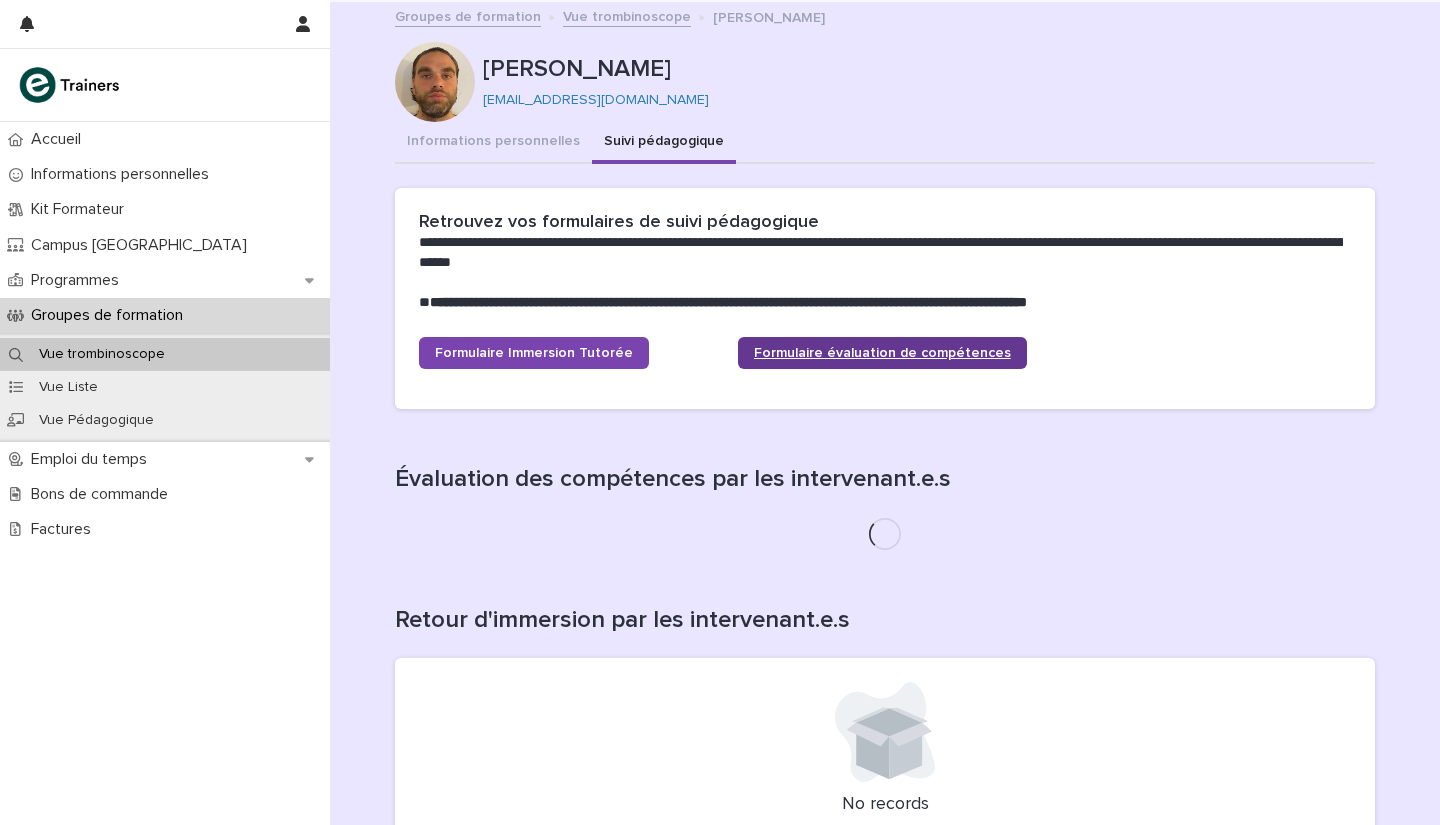 click on "Formulaire évaluation de compétences" at bounding box center [882, 353] 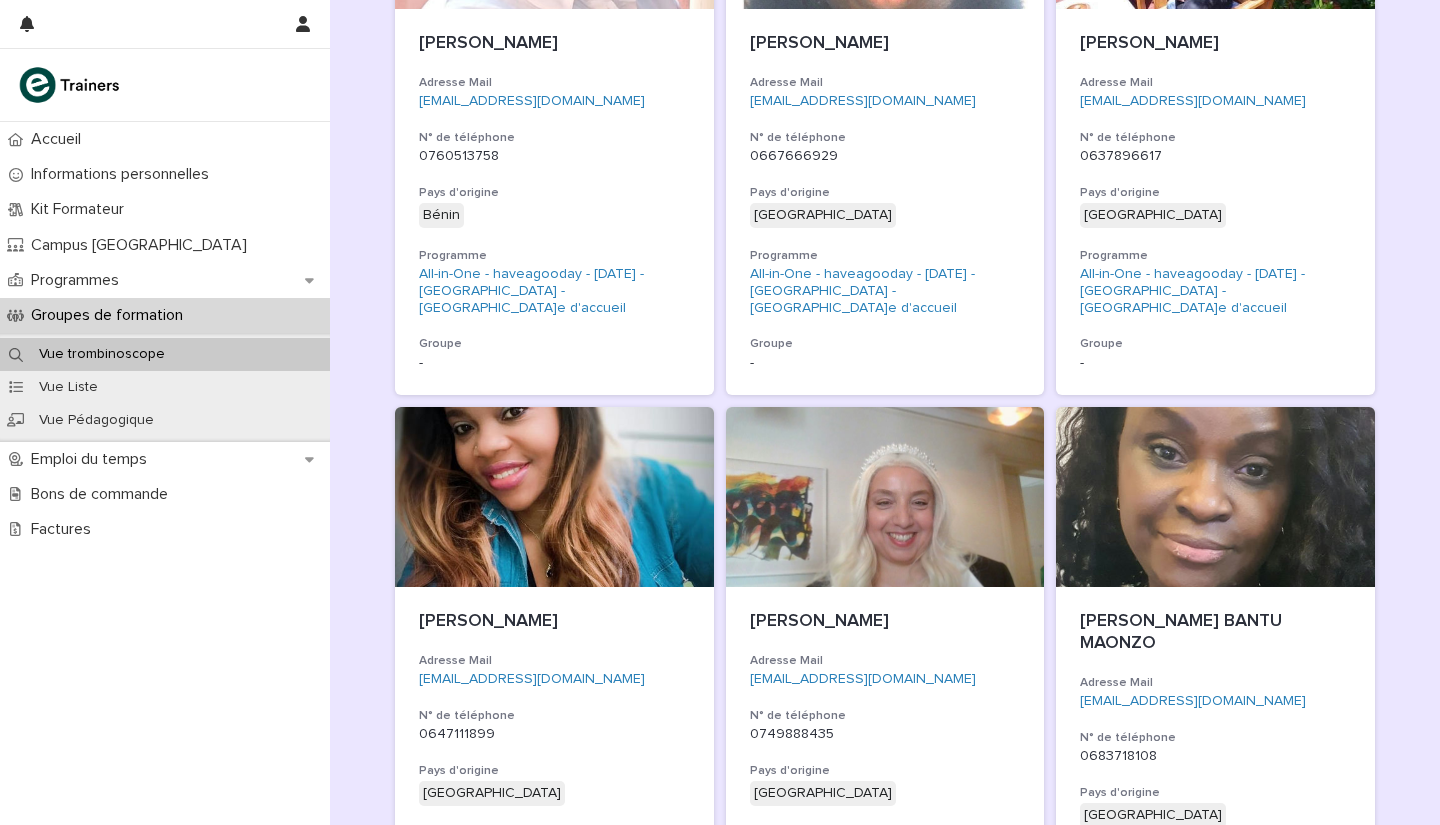 scroll, scrollTop: 0, scrollLeft: 0, axis: both 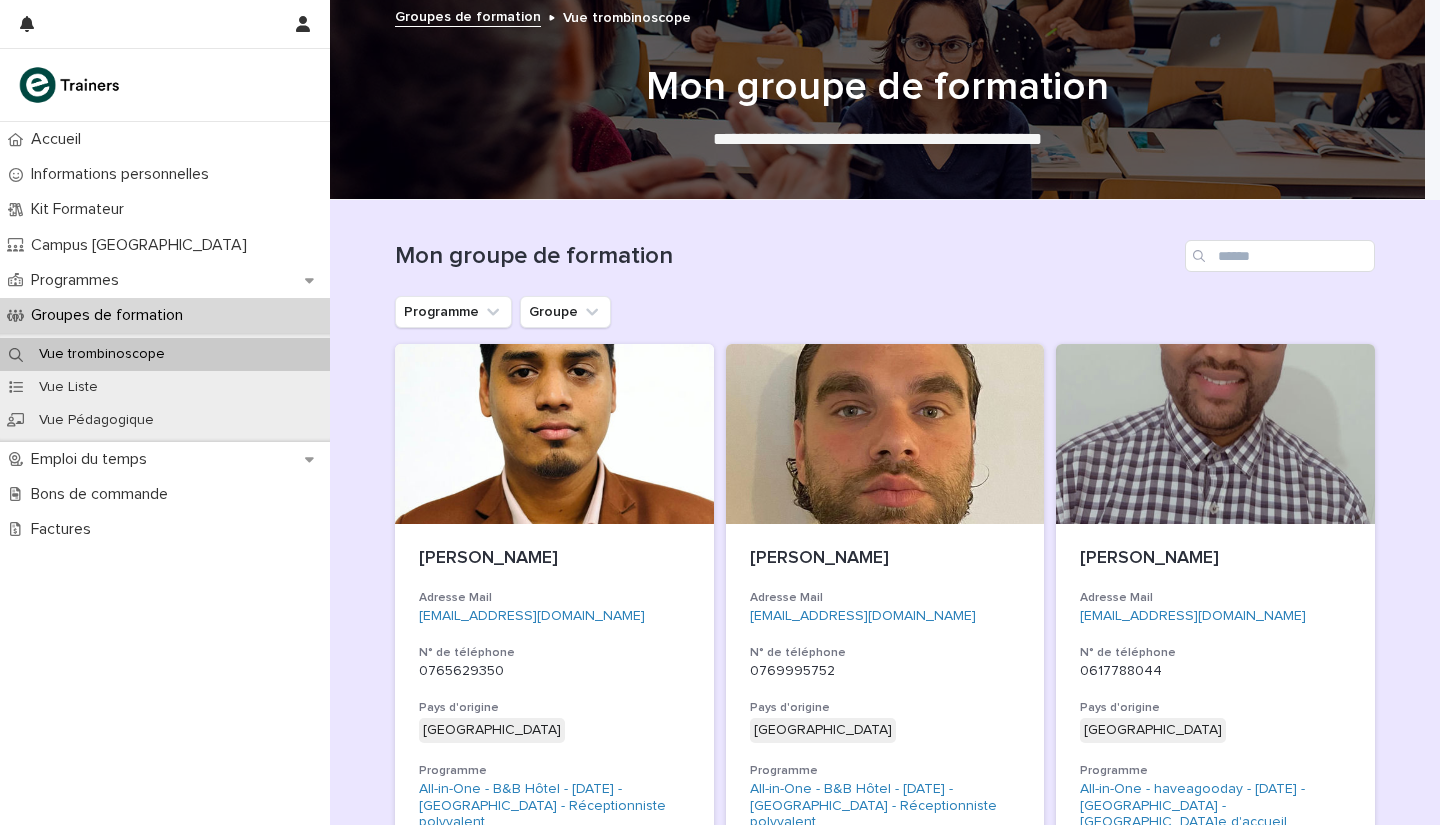 click on "Groupes de formation" at bounding box center [165, 315] 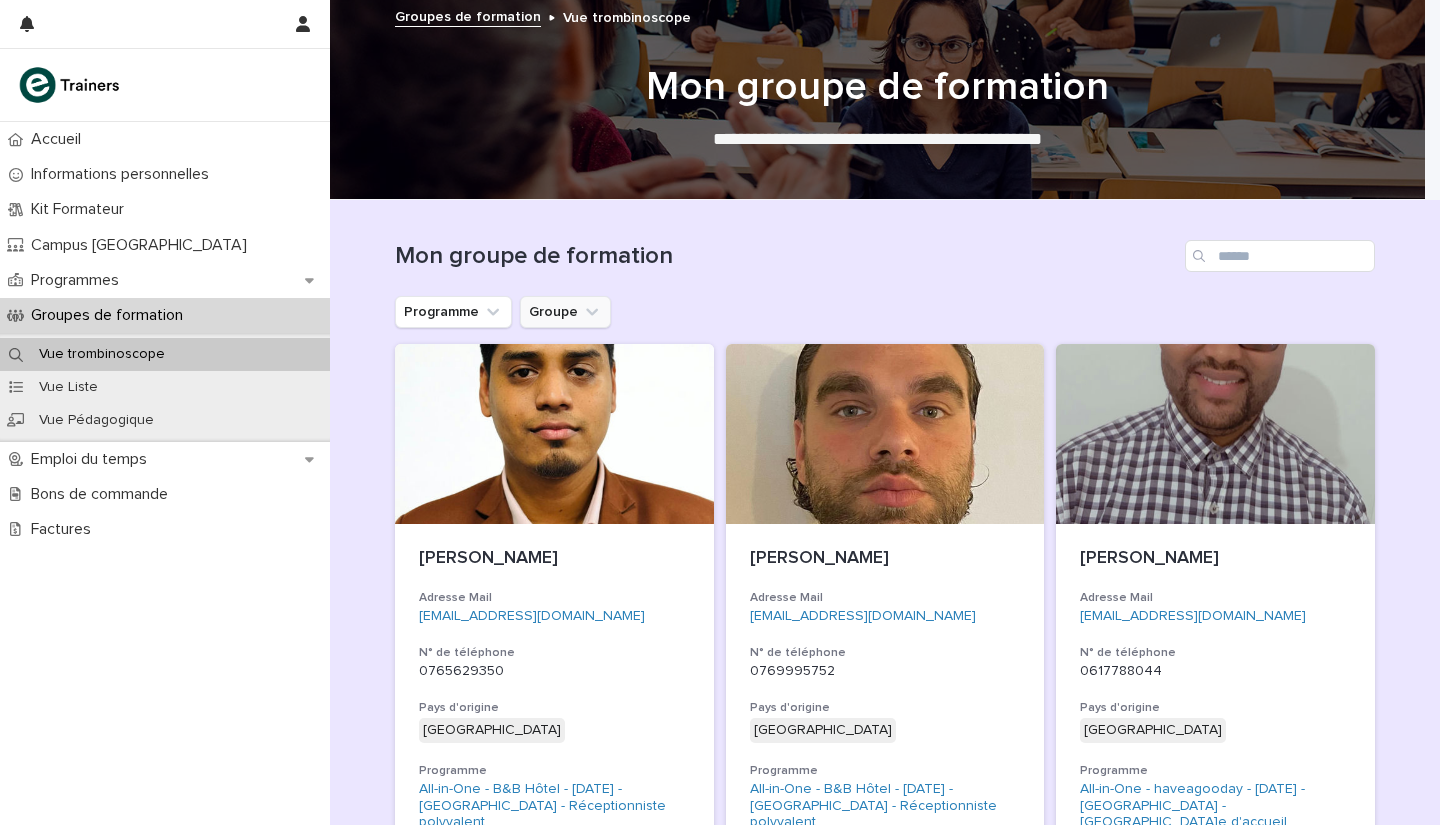 click 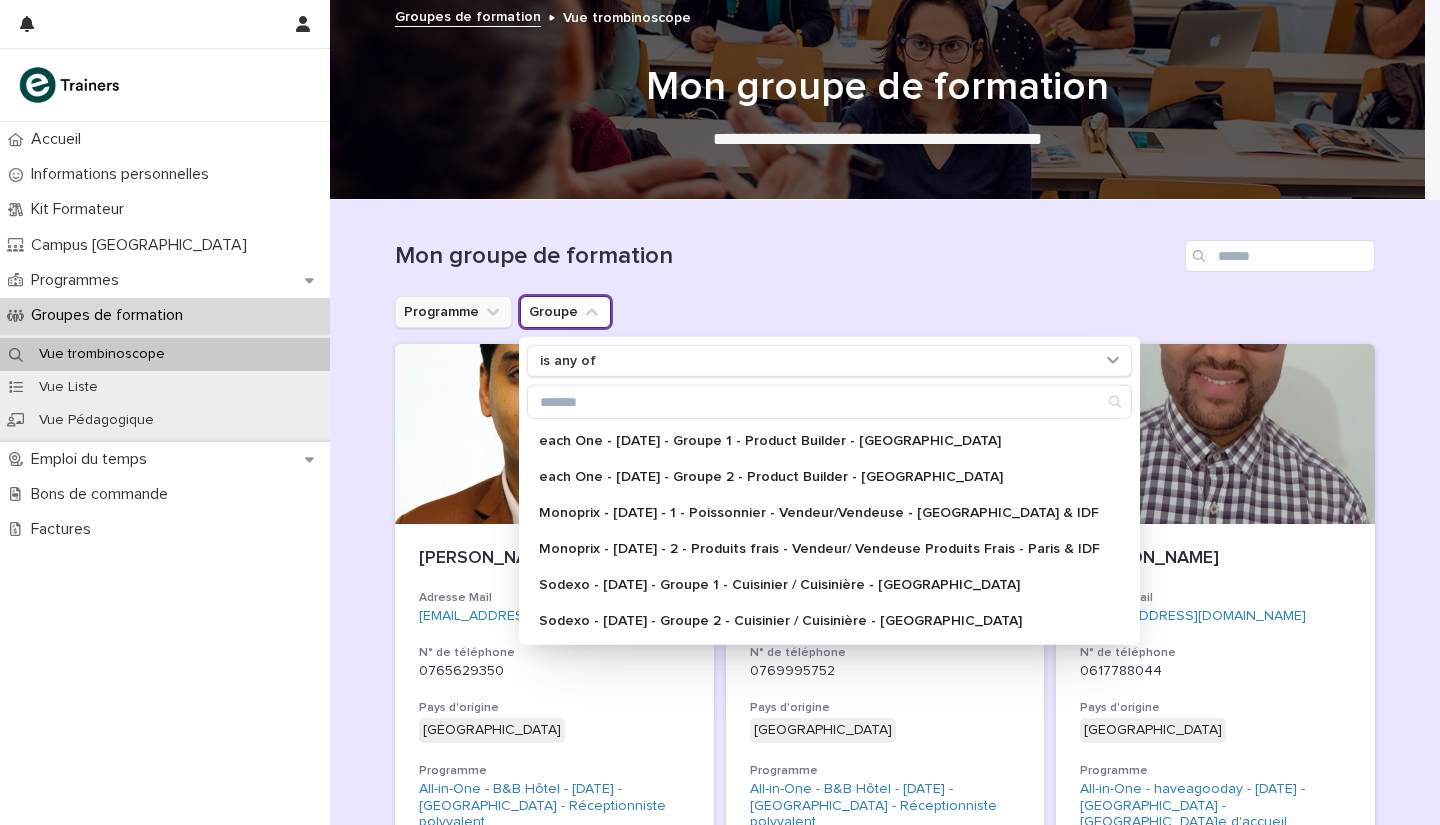 click 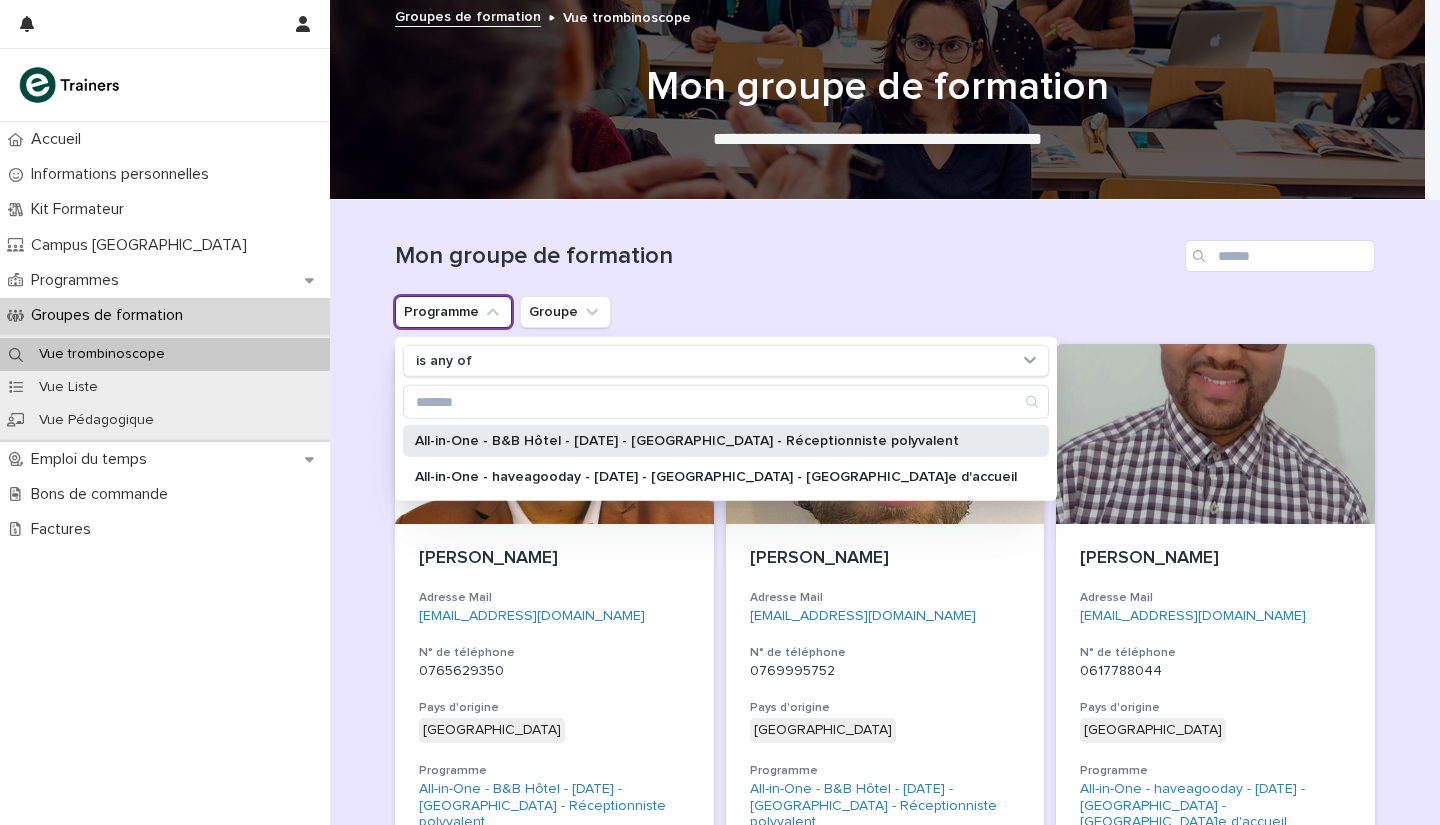 click on "All-in-One - B&B Hôtel - [DATE] - [GEOGRAPHIC_DATA] - Réceptionniste polyvalent" at bounding box center [716, 441] 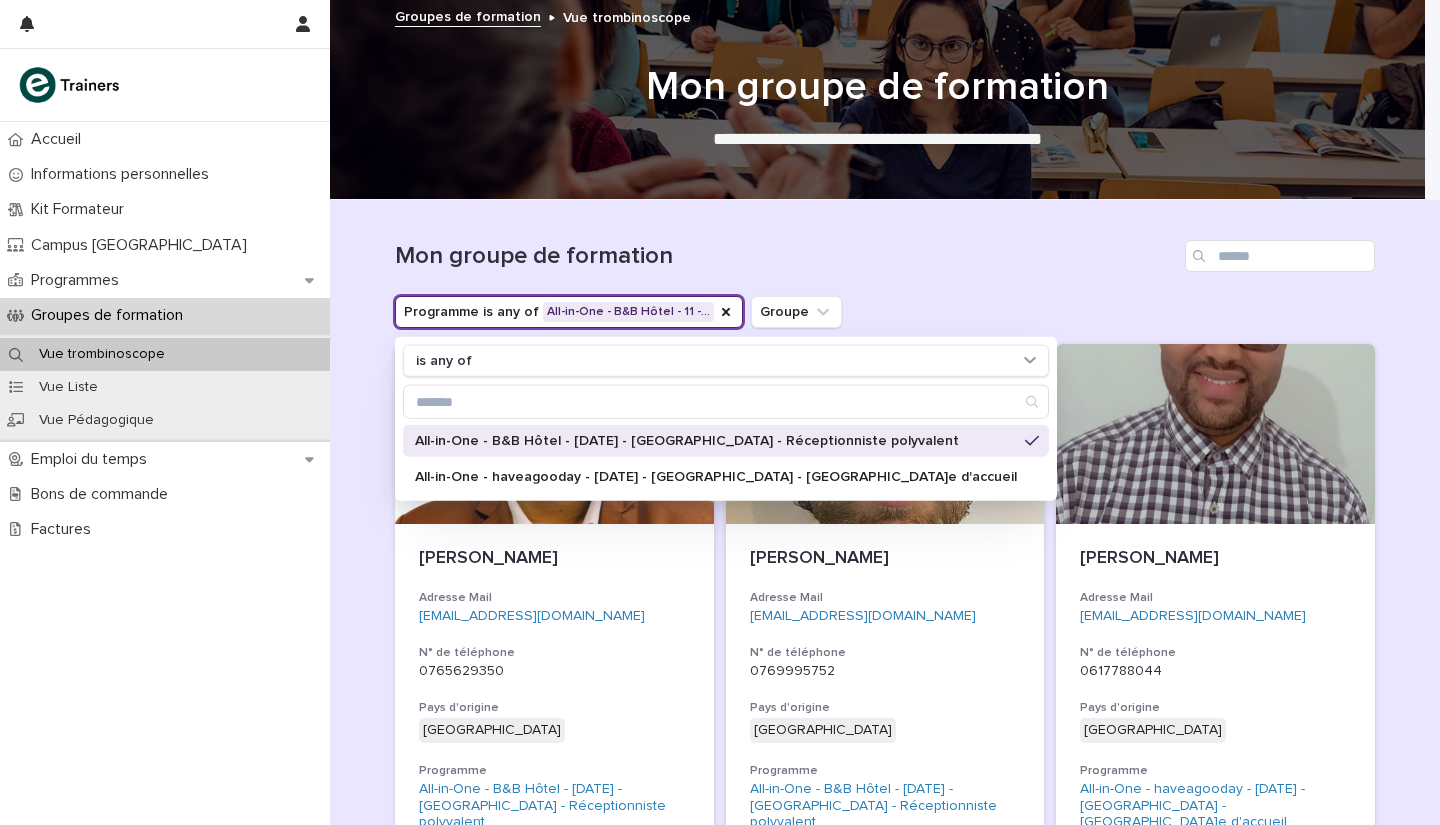 click on "All-in-One - B&B Hôtel - [DATE] - [GEOGRAPHIC_DATA] - Réceptionniste polyvalent" at bounding box center [716, 441] 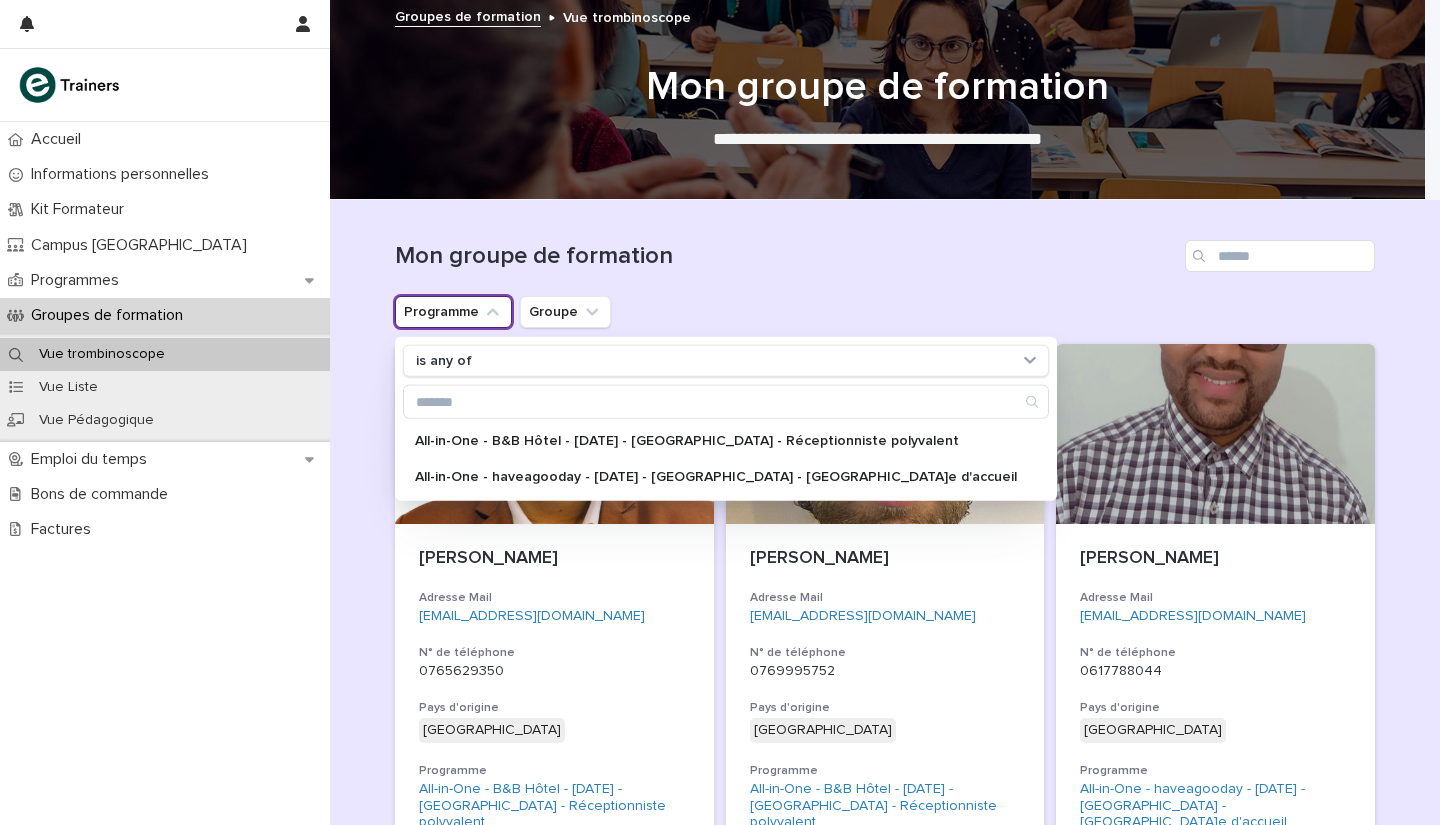 click on "Mon groupe de formation" at bounding box center (786, 256) 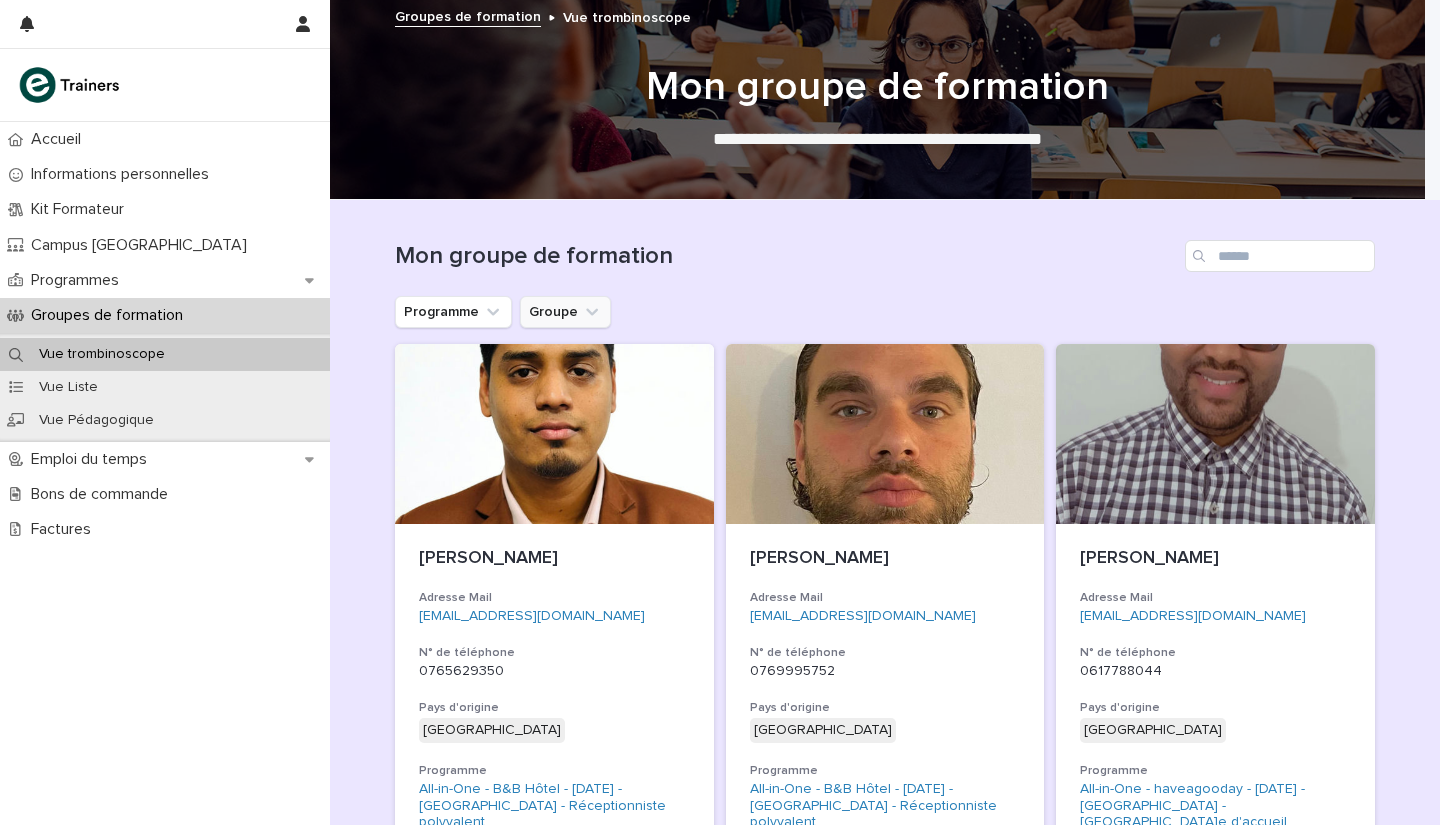 click on "Groupe" at bounding box center (565, 312) 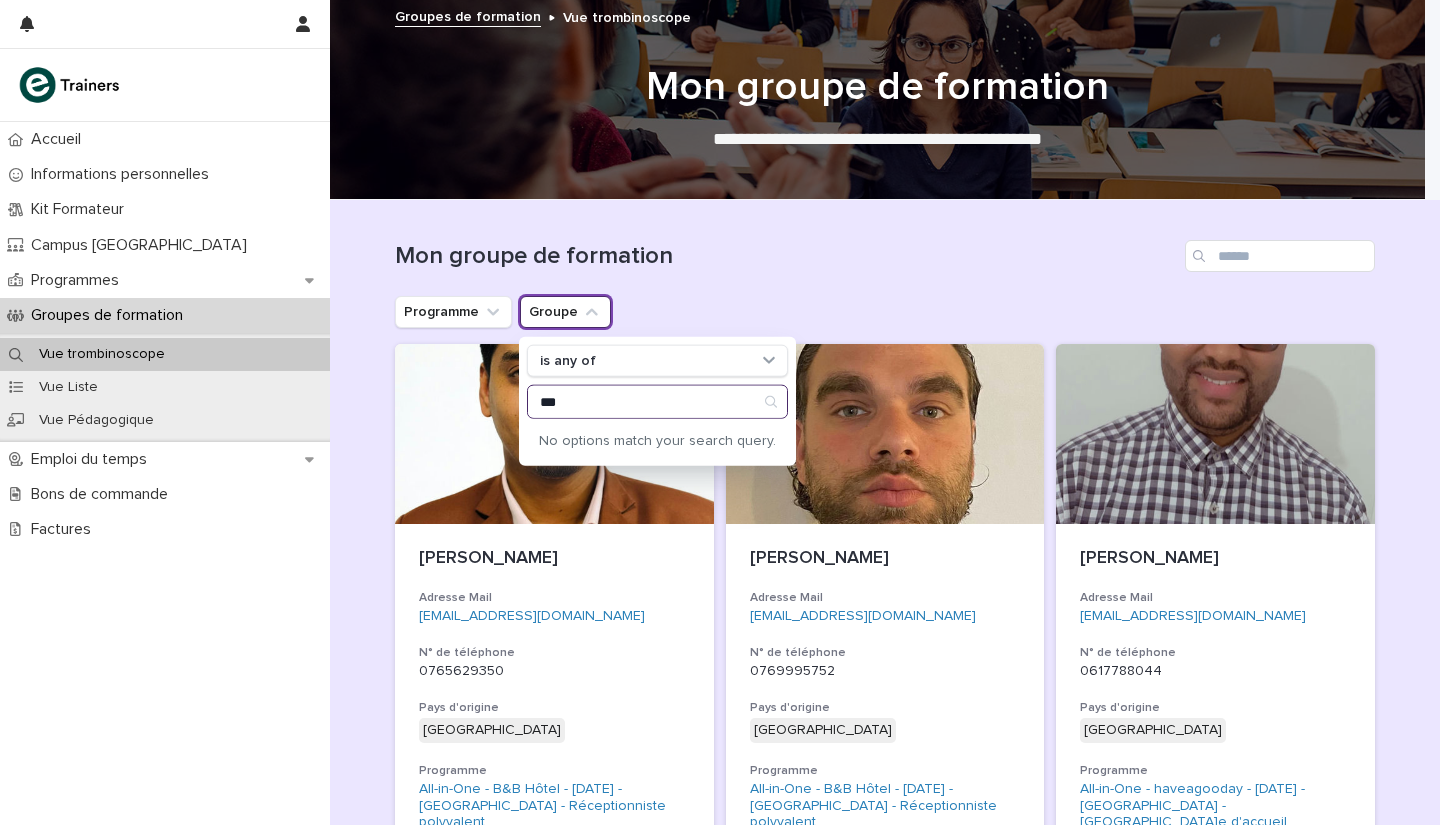 click on "***" at bounding box center [657, 402] 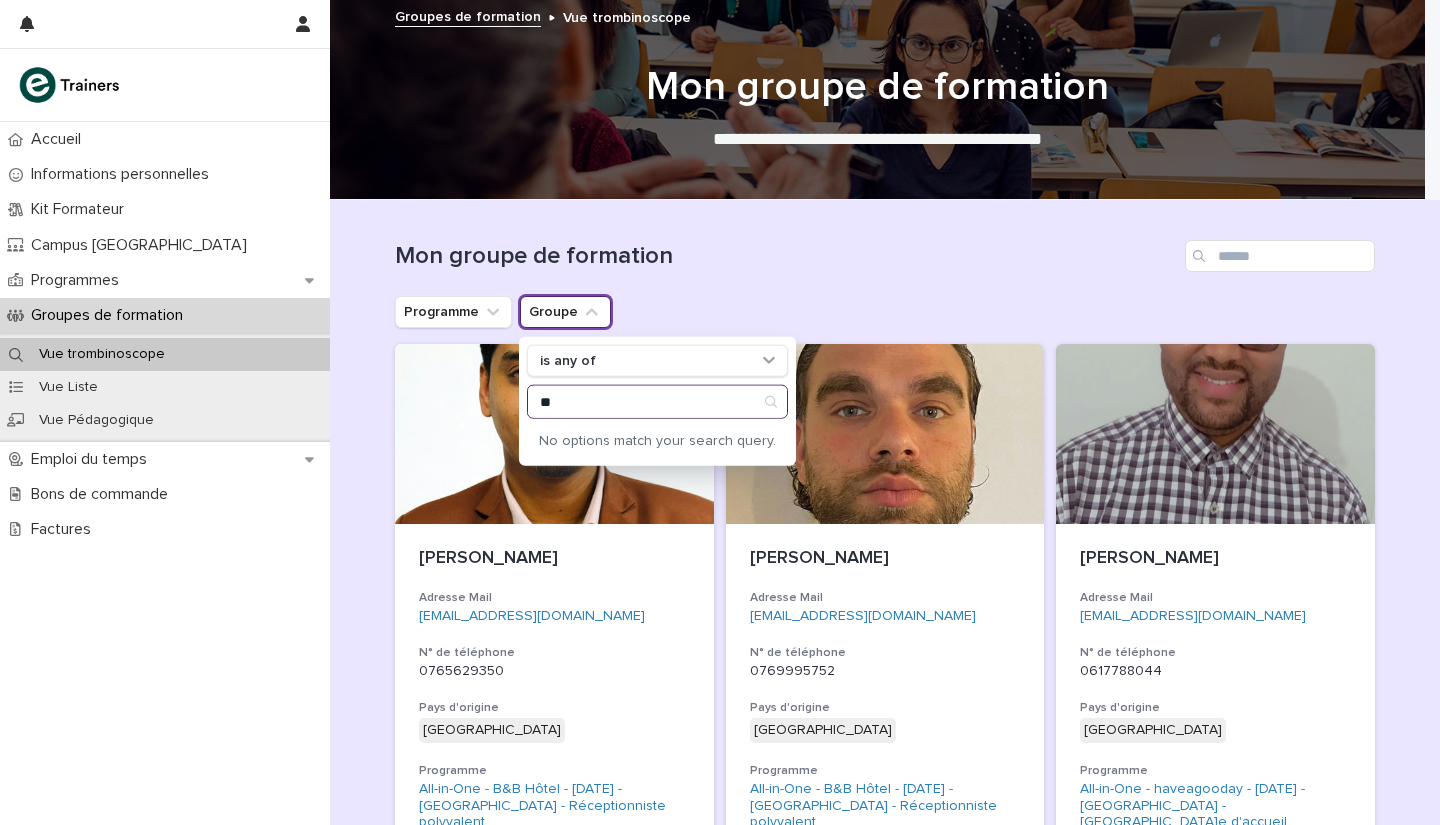 type on "*" 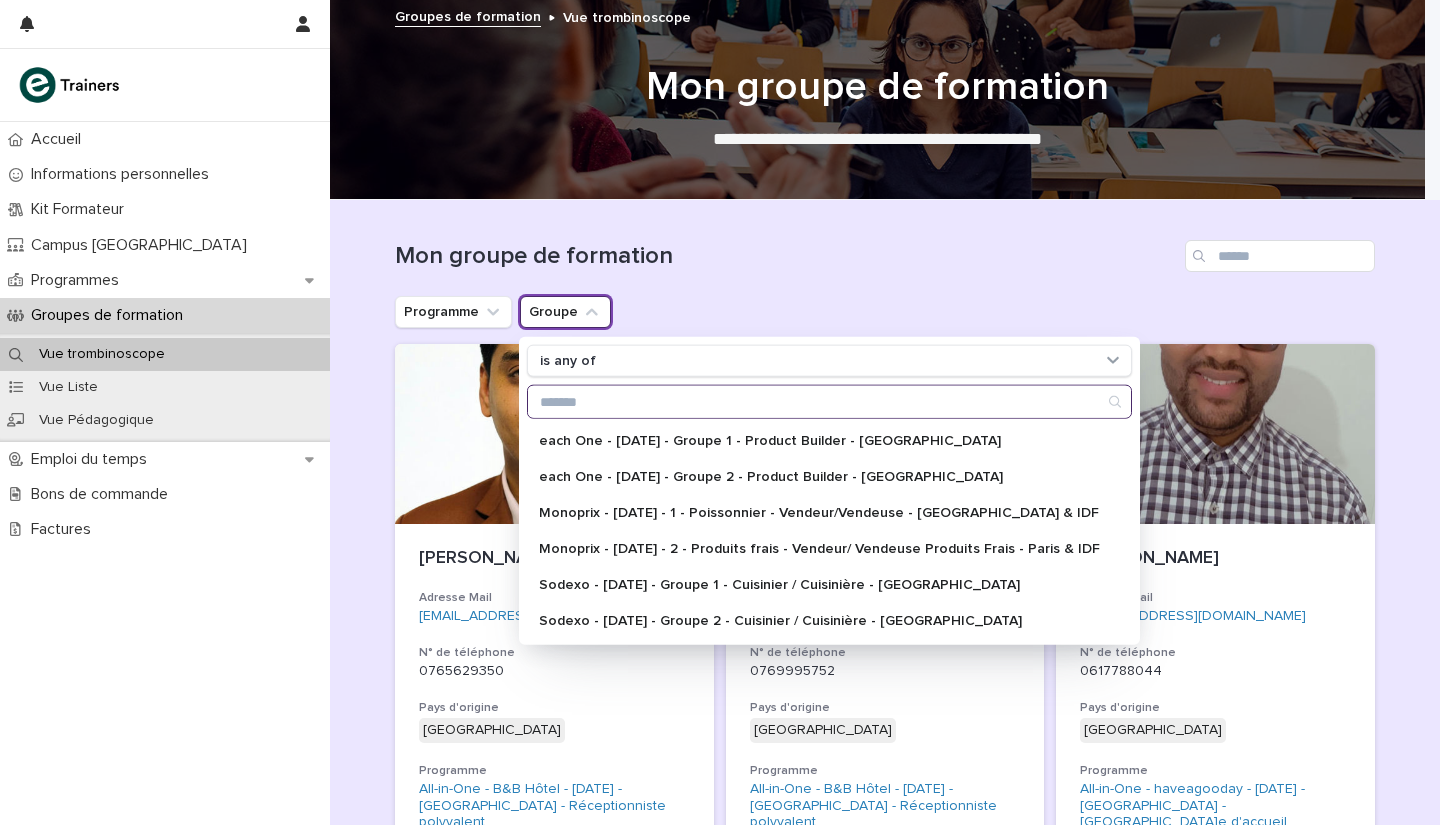 type 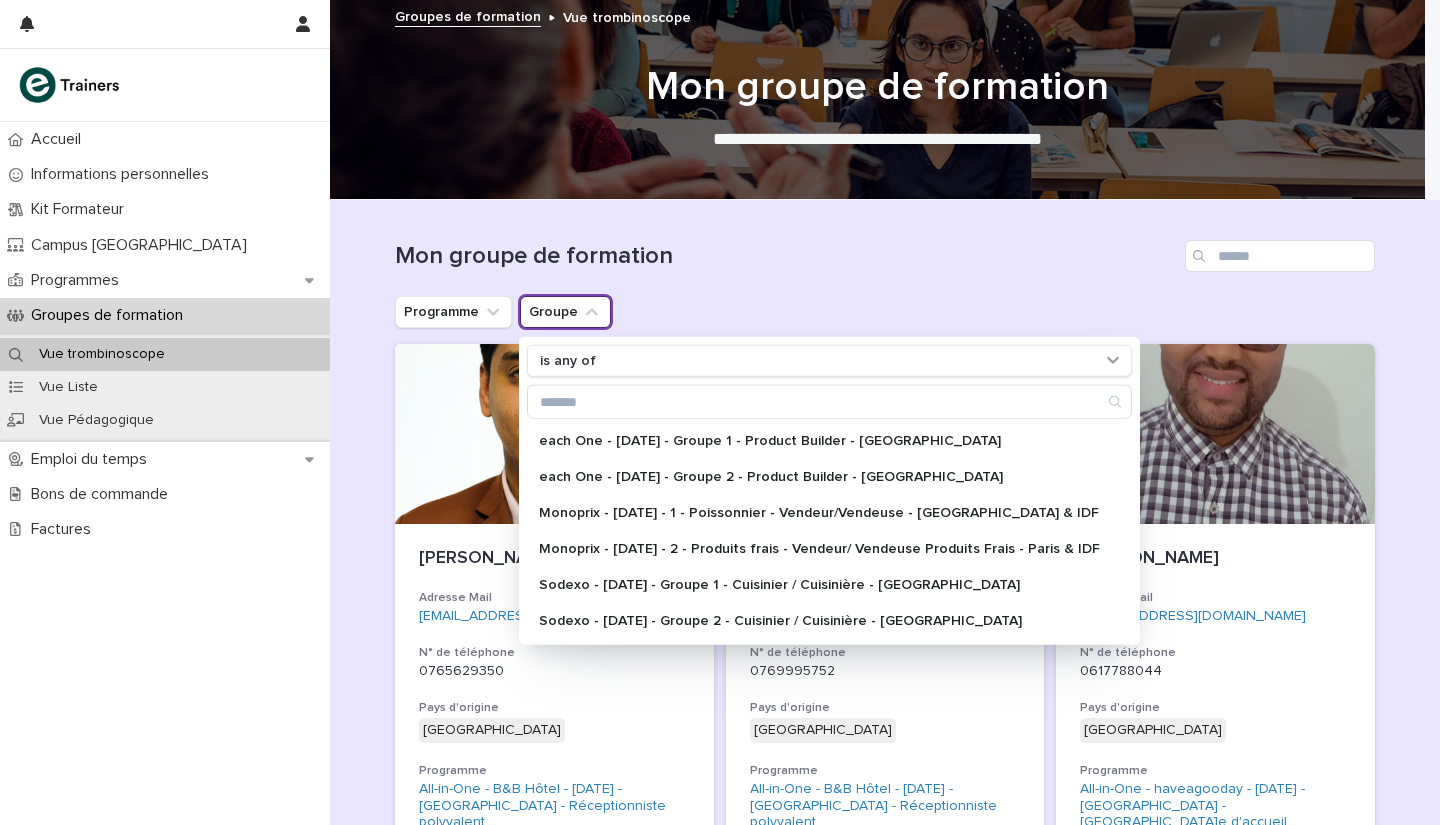 click on "Mon groupe de formation" at bounding box center [885, 248] 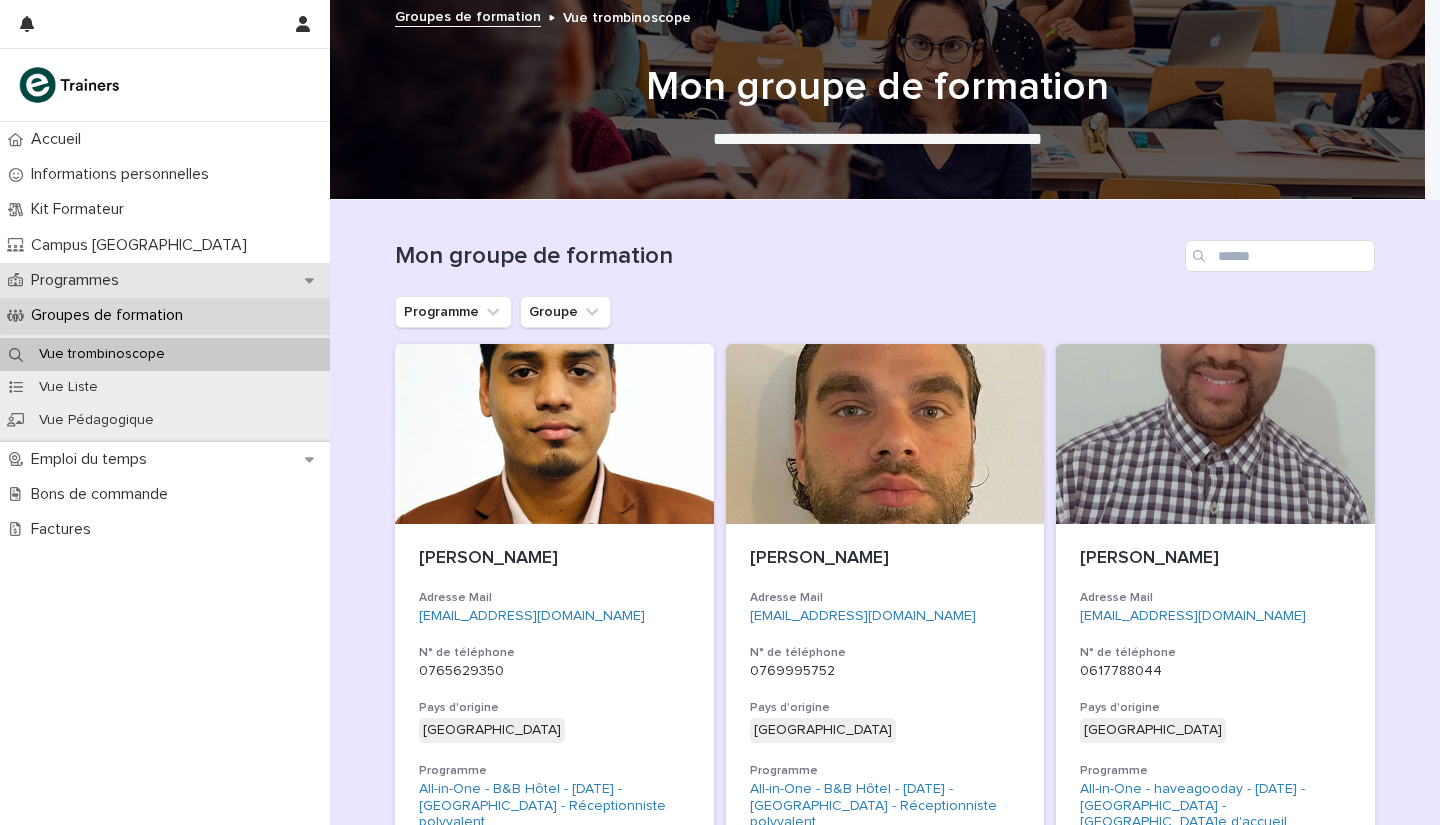 click on "Programmes" at bounding box center (165, 280) 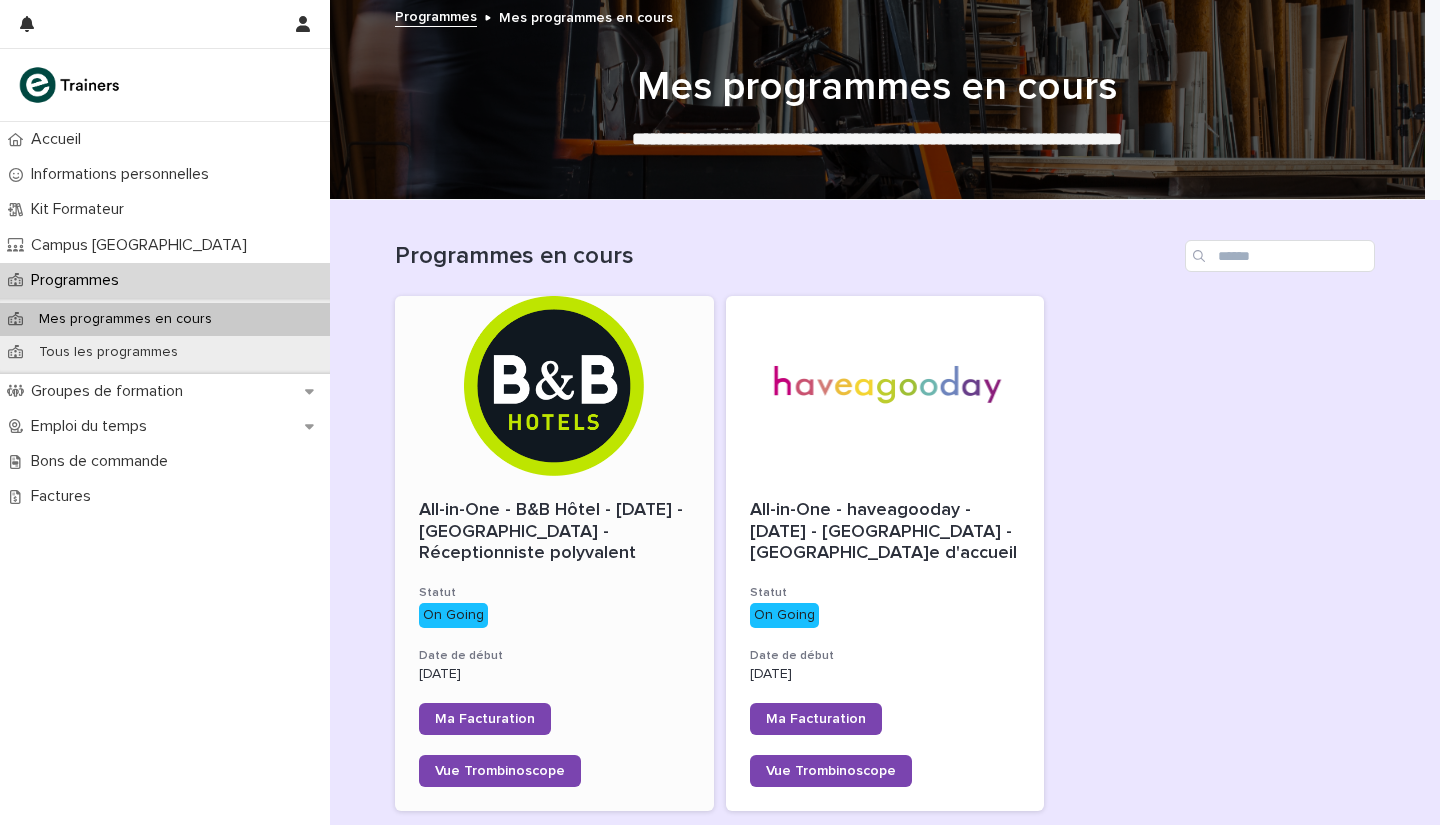click on "All-in-One - B&B Hôtel - [DATE] - [GEOGRAPHIC_DATA] - Réceptionniste polyvalent" at bounding box center [553, 531] 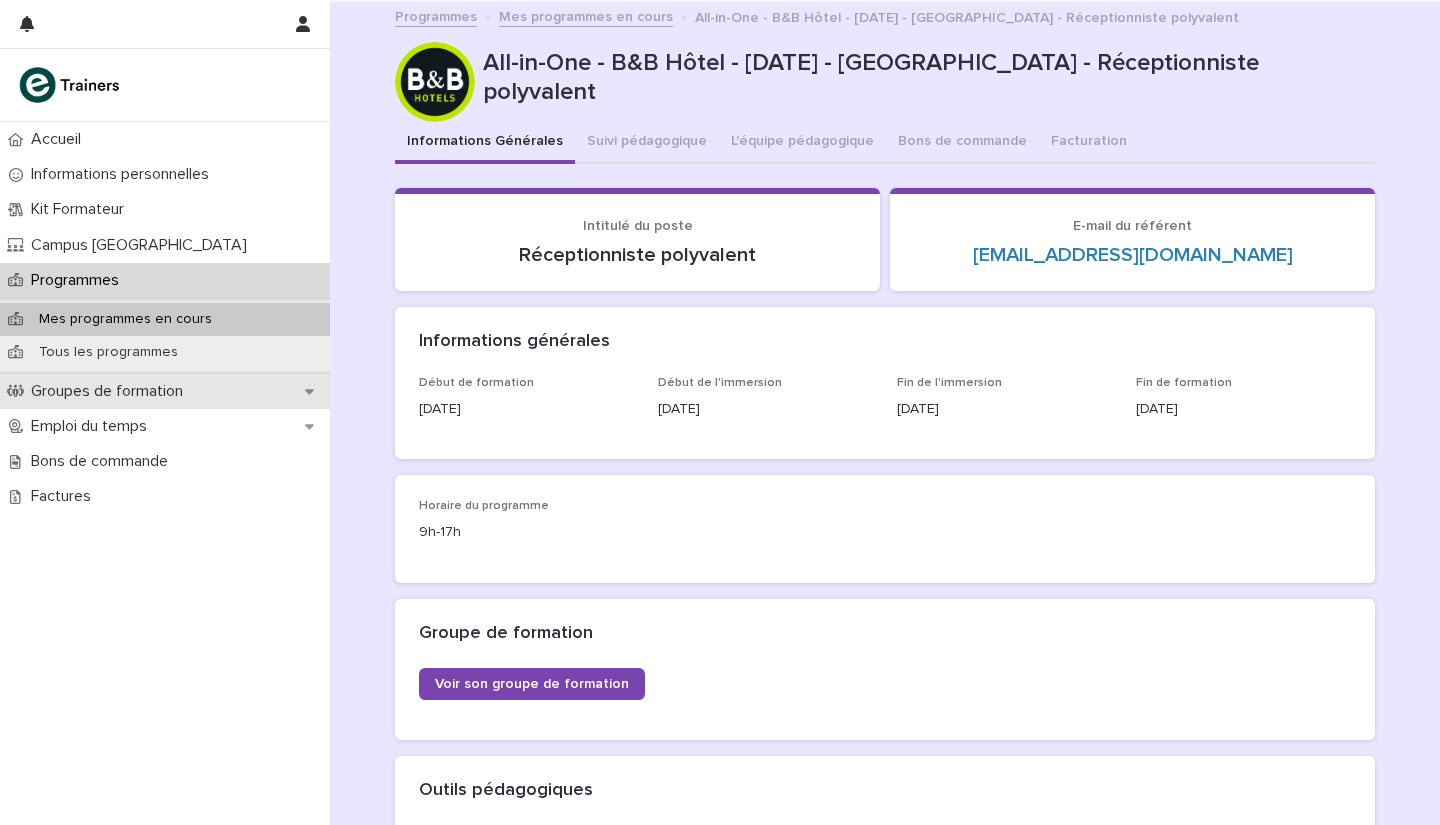 click on "Groupes de formation" at bounding box center [111, 391] 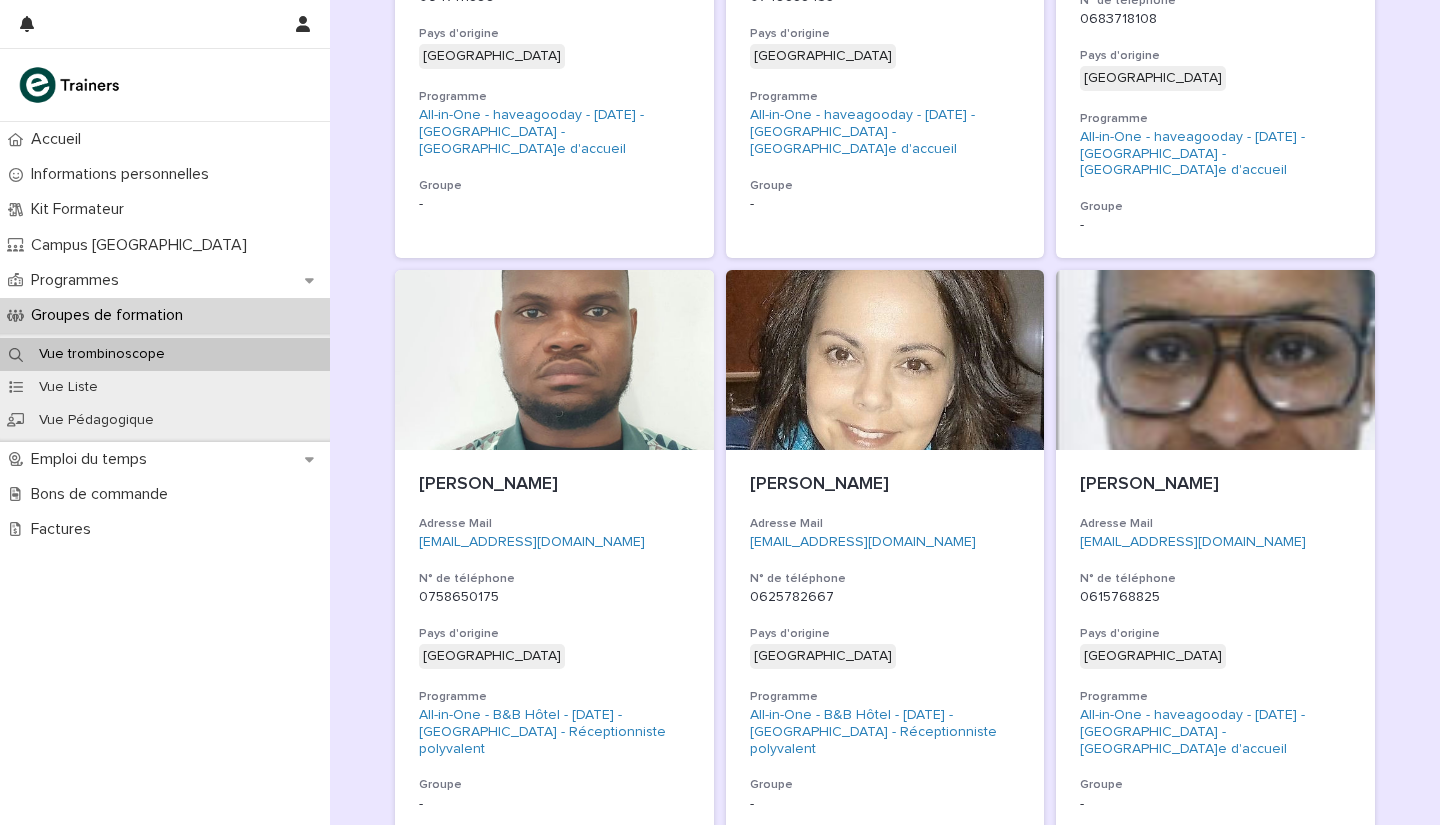 scroll, scrollTop: 1834, scrollLeft: 0, axis: vertical 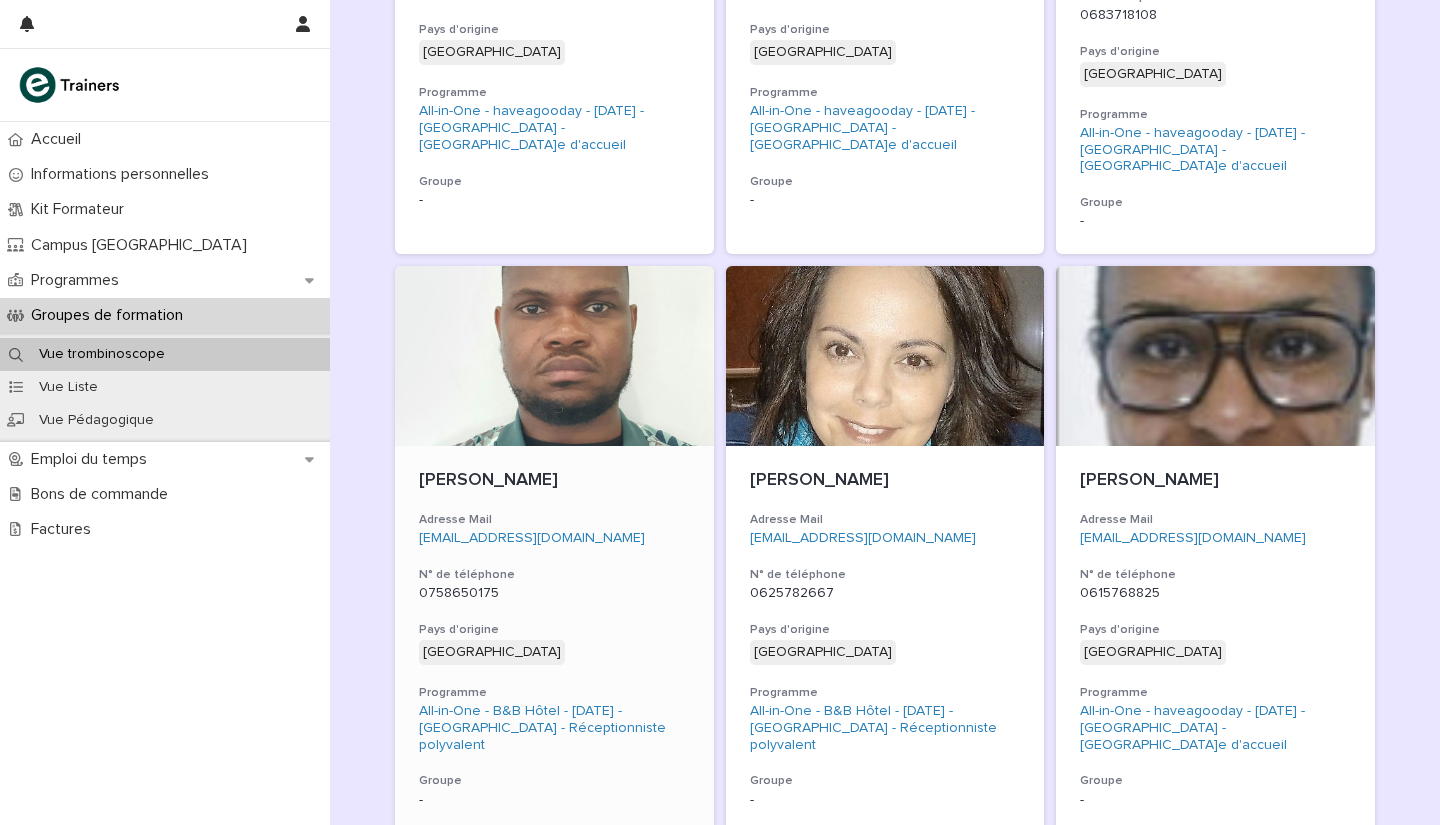 click on "Pays d'origine" at bounding box center [554, 630] 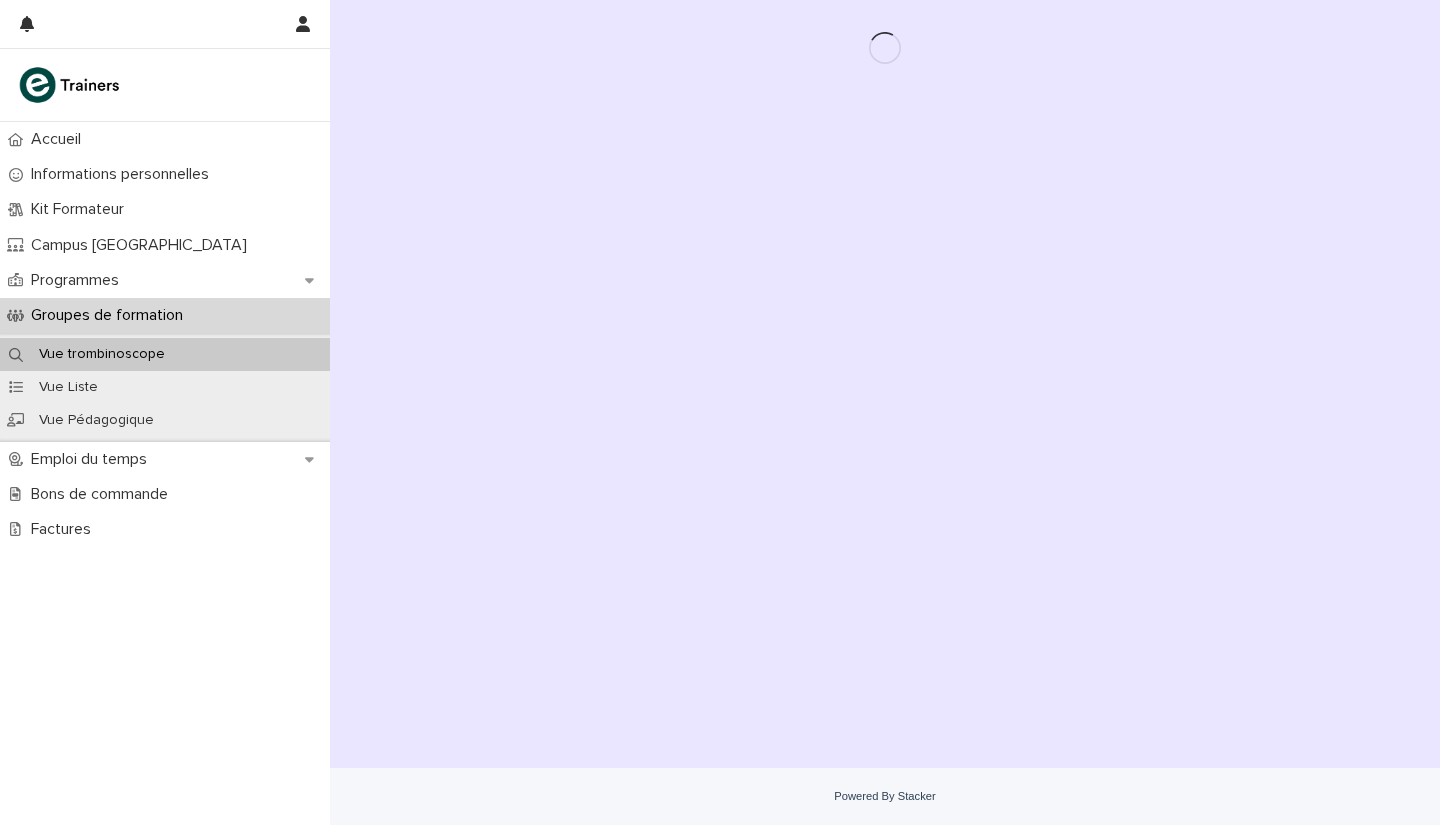 scroll, scrollTop: 0, scrollLeft: 0, axis: both 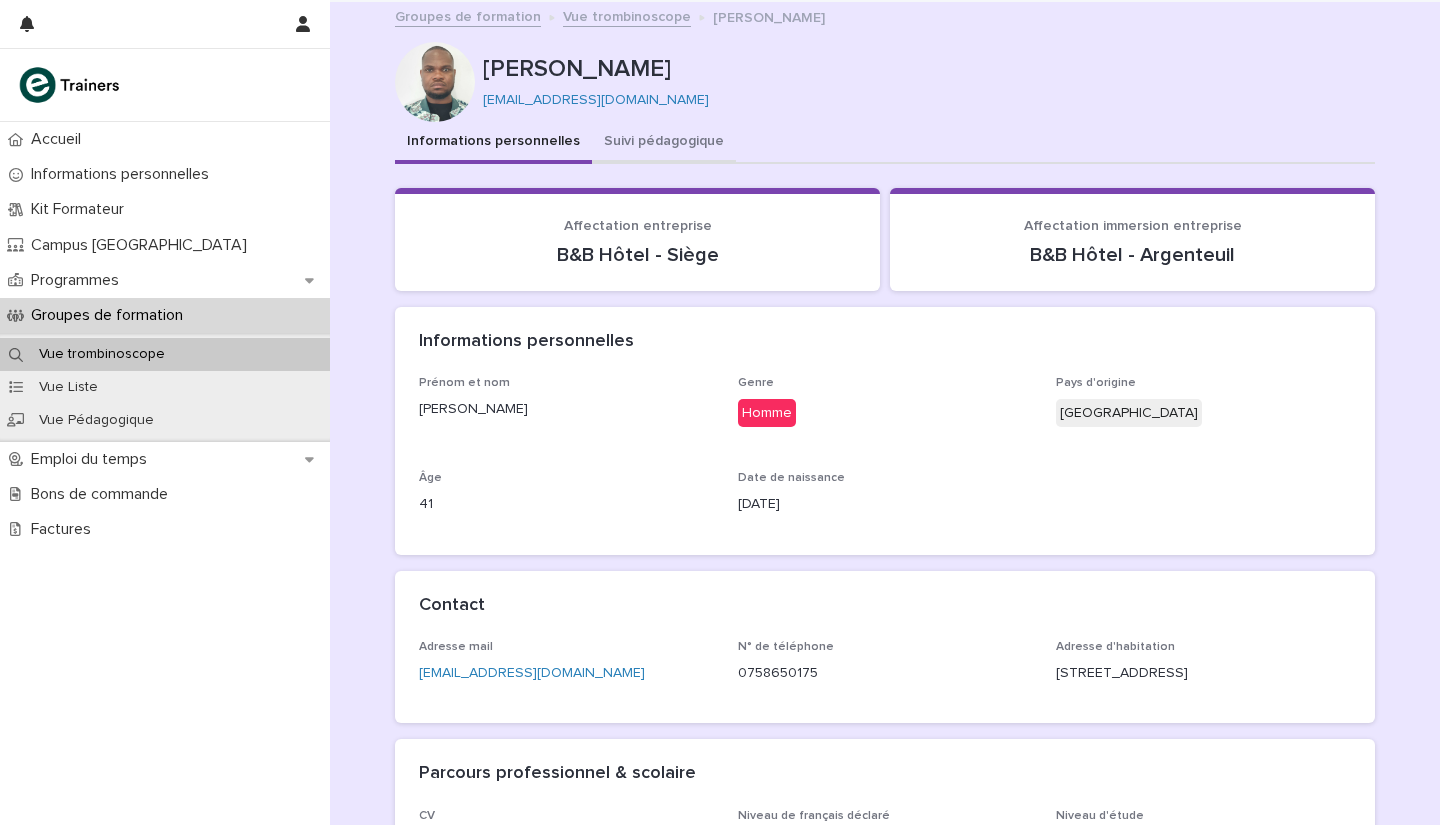 click on "Suivi pédagogique" at bounding box center (664, 143) 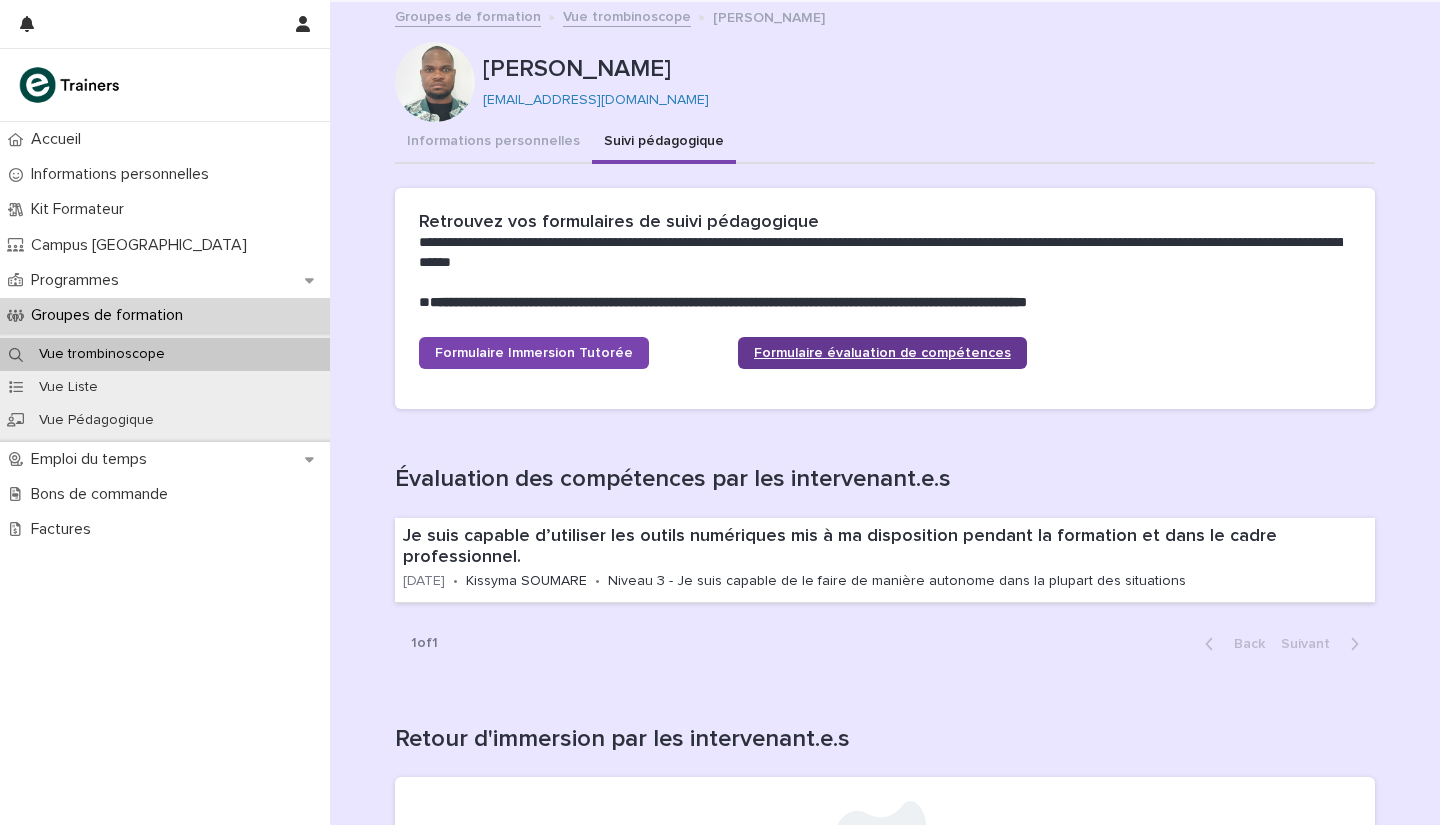 click on "Formulaire évaluation de compétences" at bounding box center [882, 353] 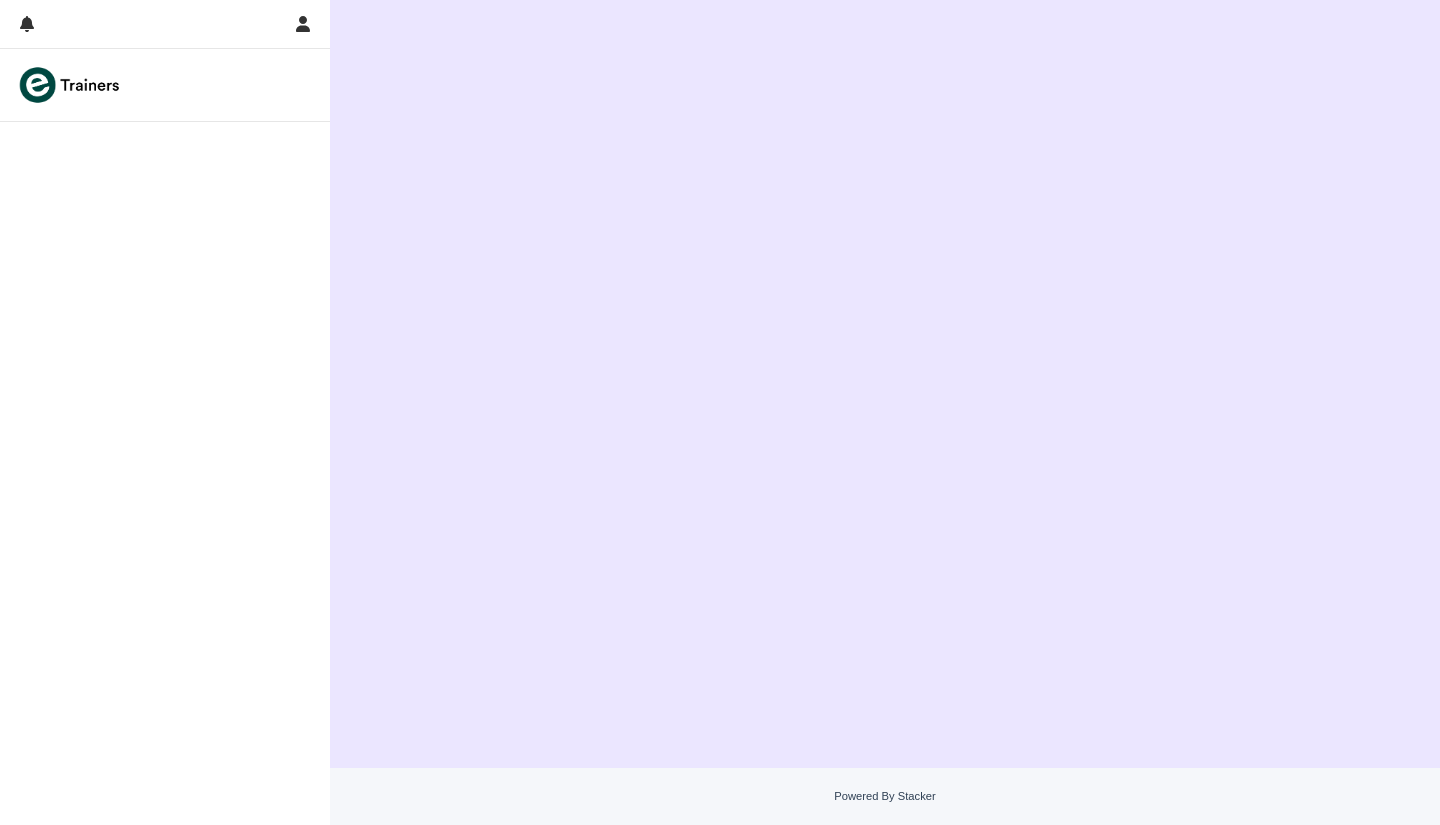 scroll, scrollTop: 0, scrollLeft: 0, axis: both 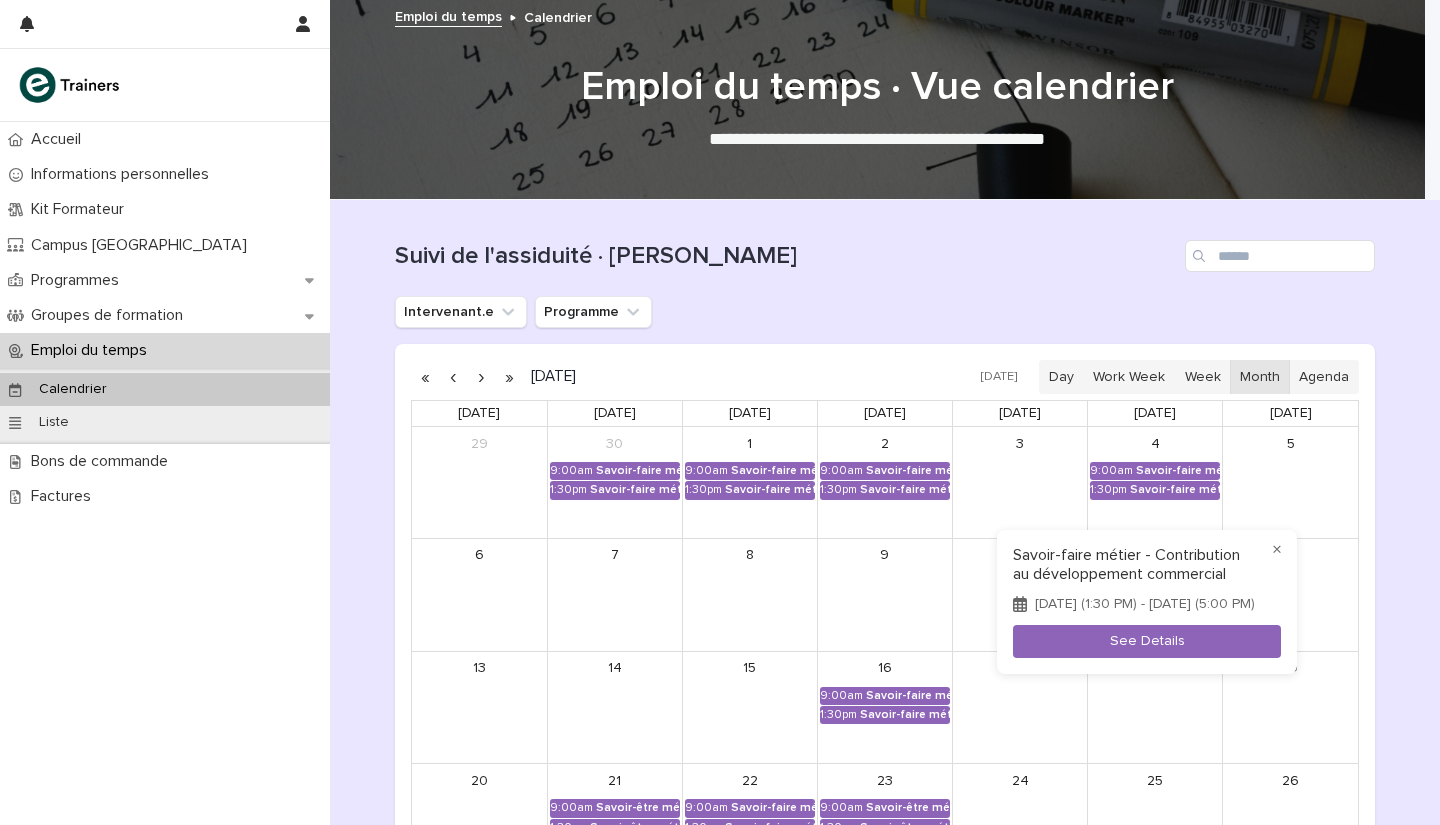 click at bounding box center (720, 412) 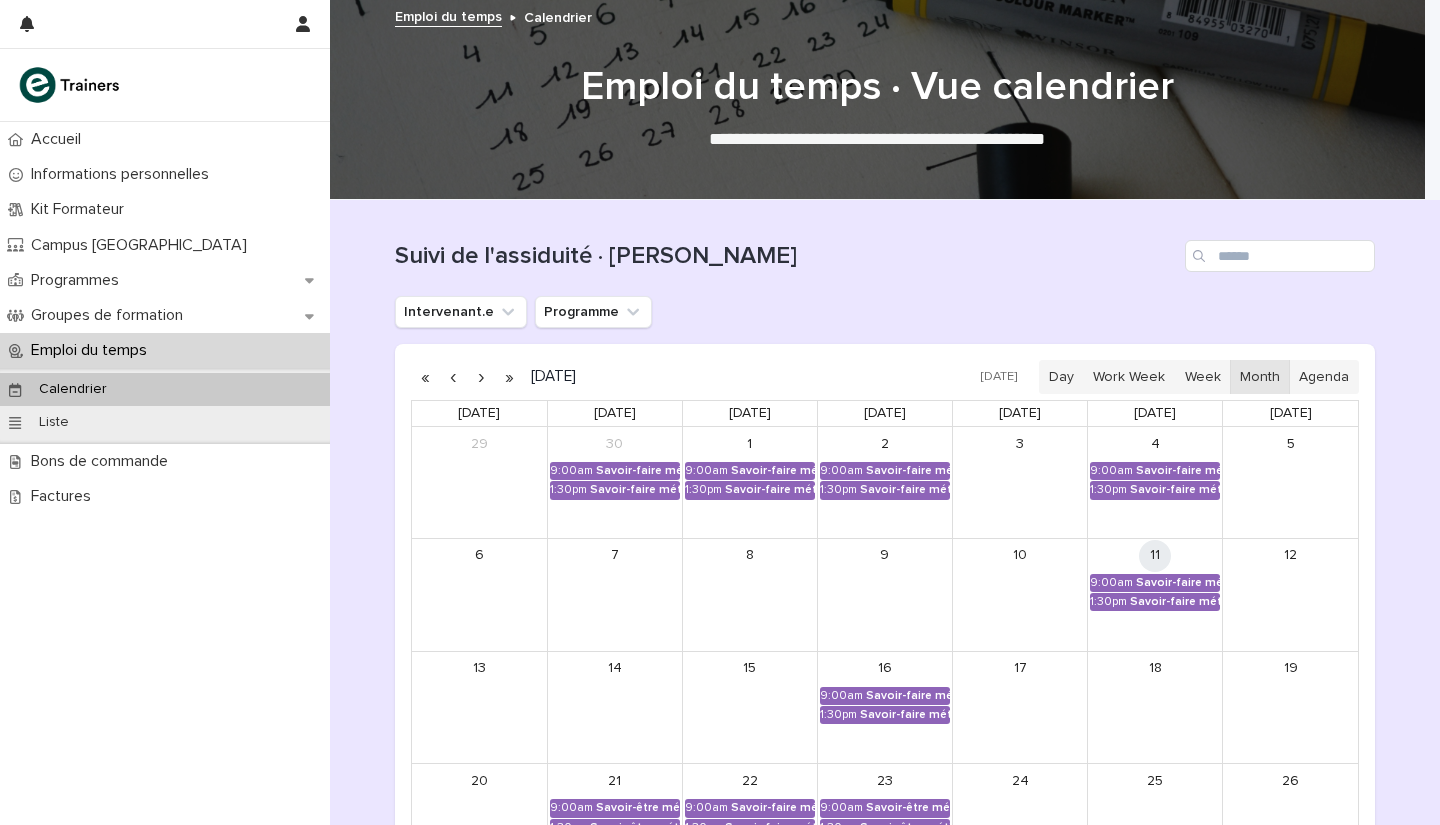 click on "Groupes de formation" at bounding box center (111, 315) 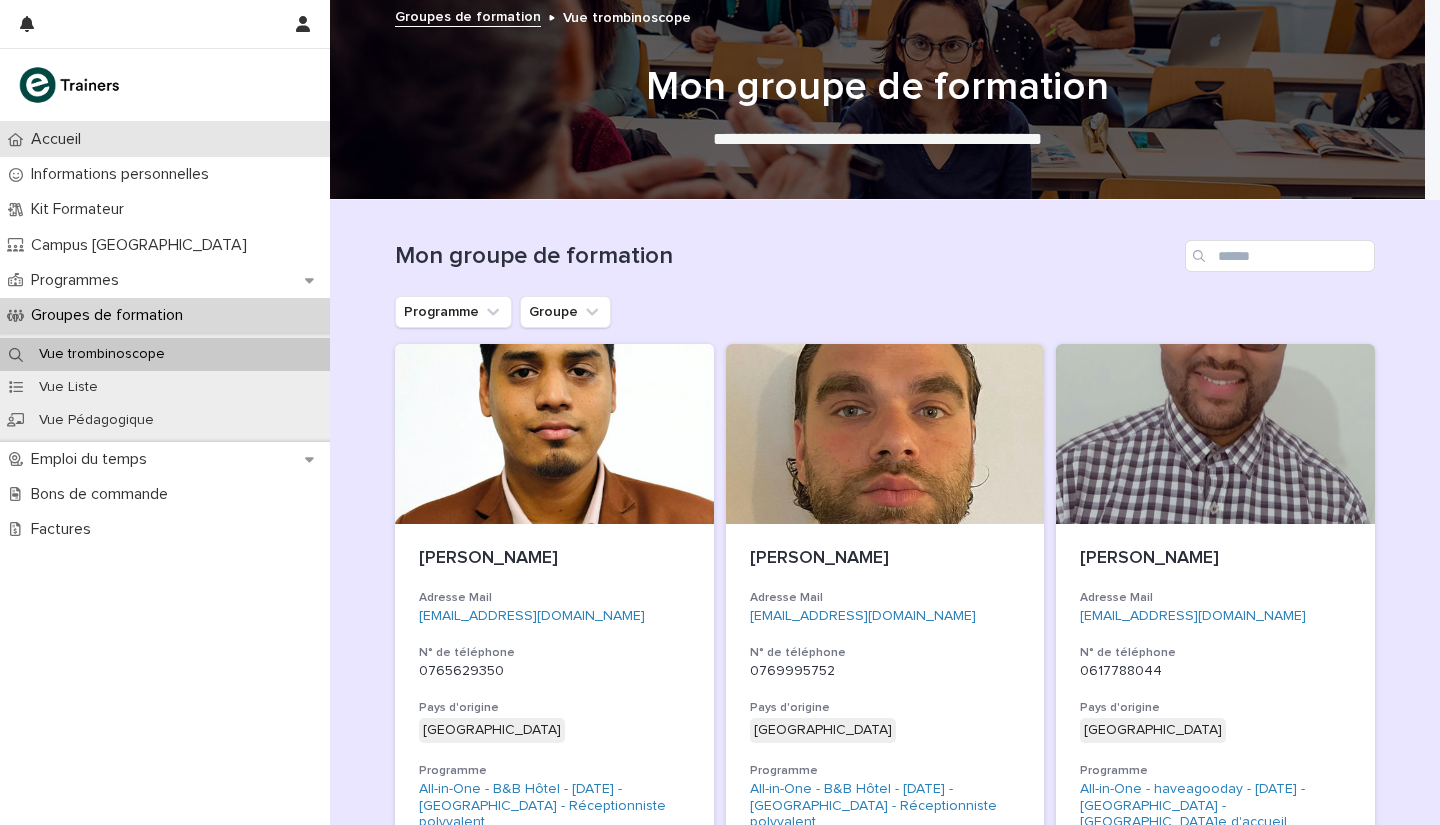 click on "Accueil" at bounding box center [165, 139] 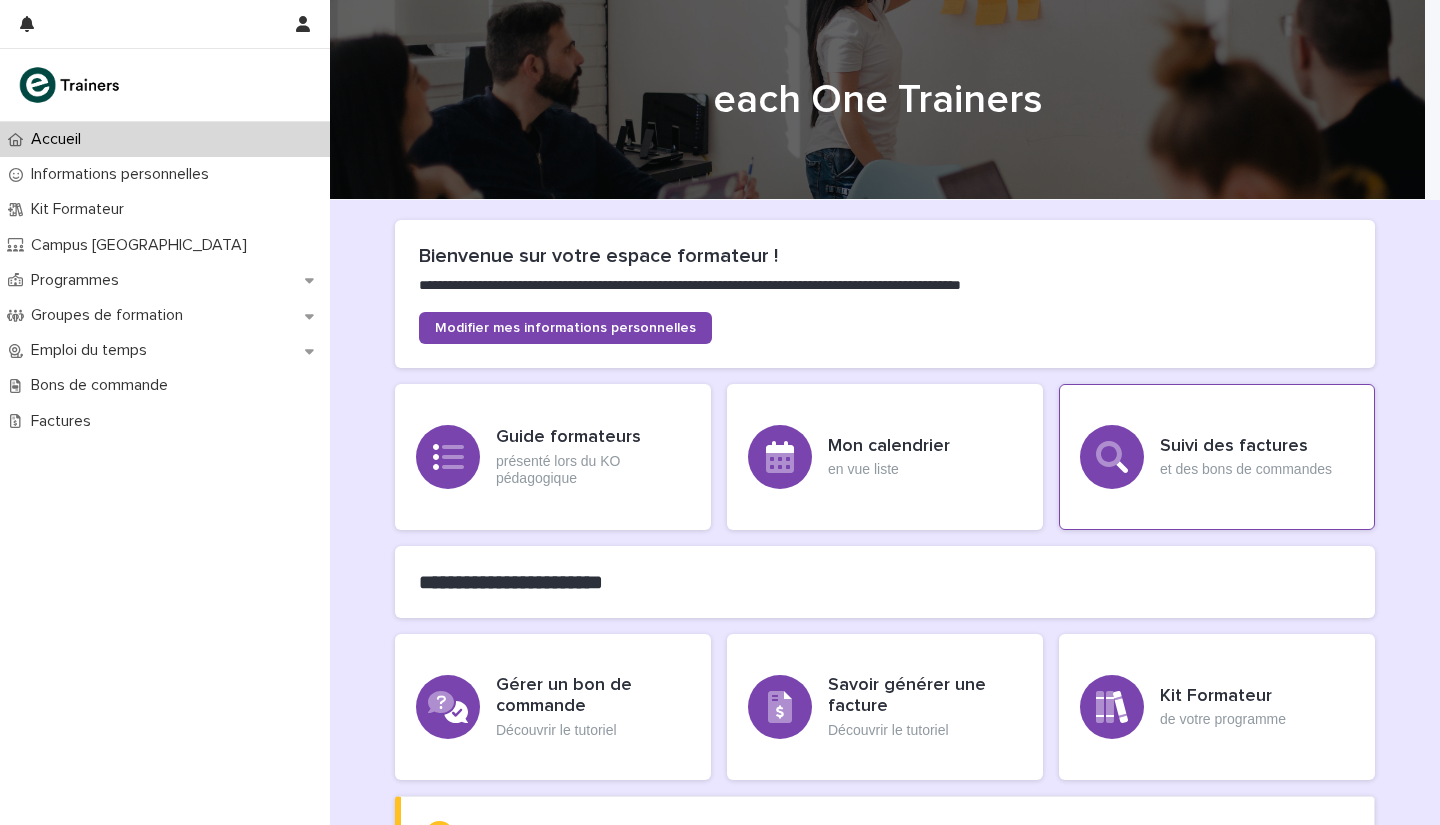 click on "Suivi des factures" at bounding box center (1246, 447) 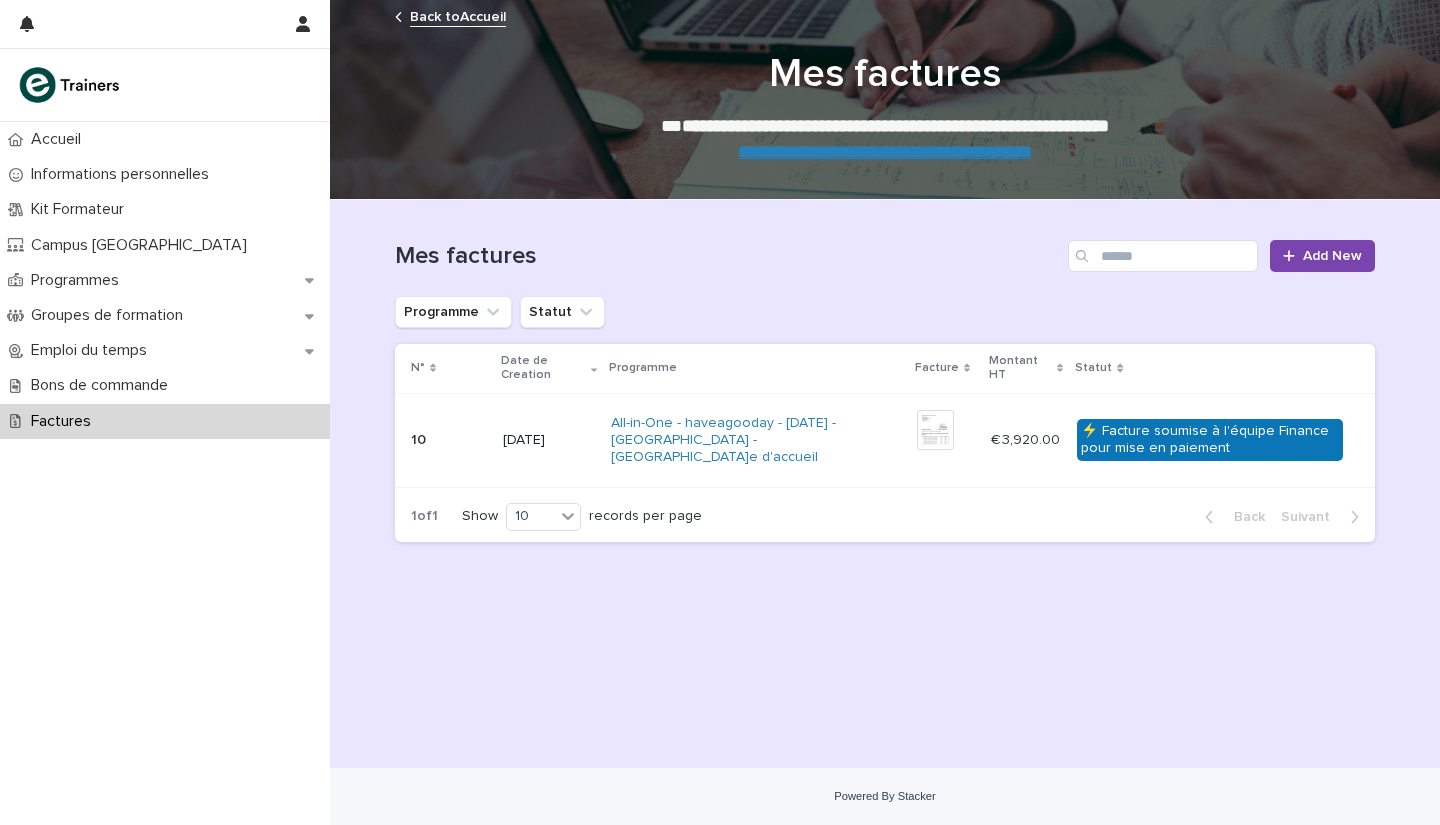 click on "records per page" at bounding box center (645, 516) 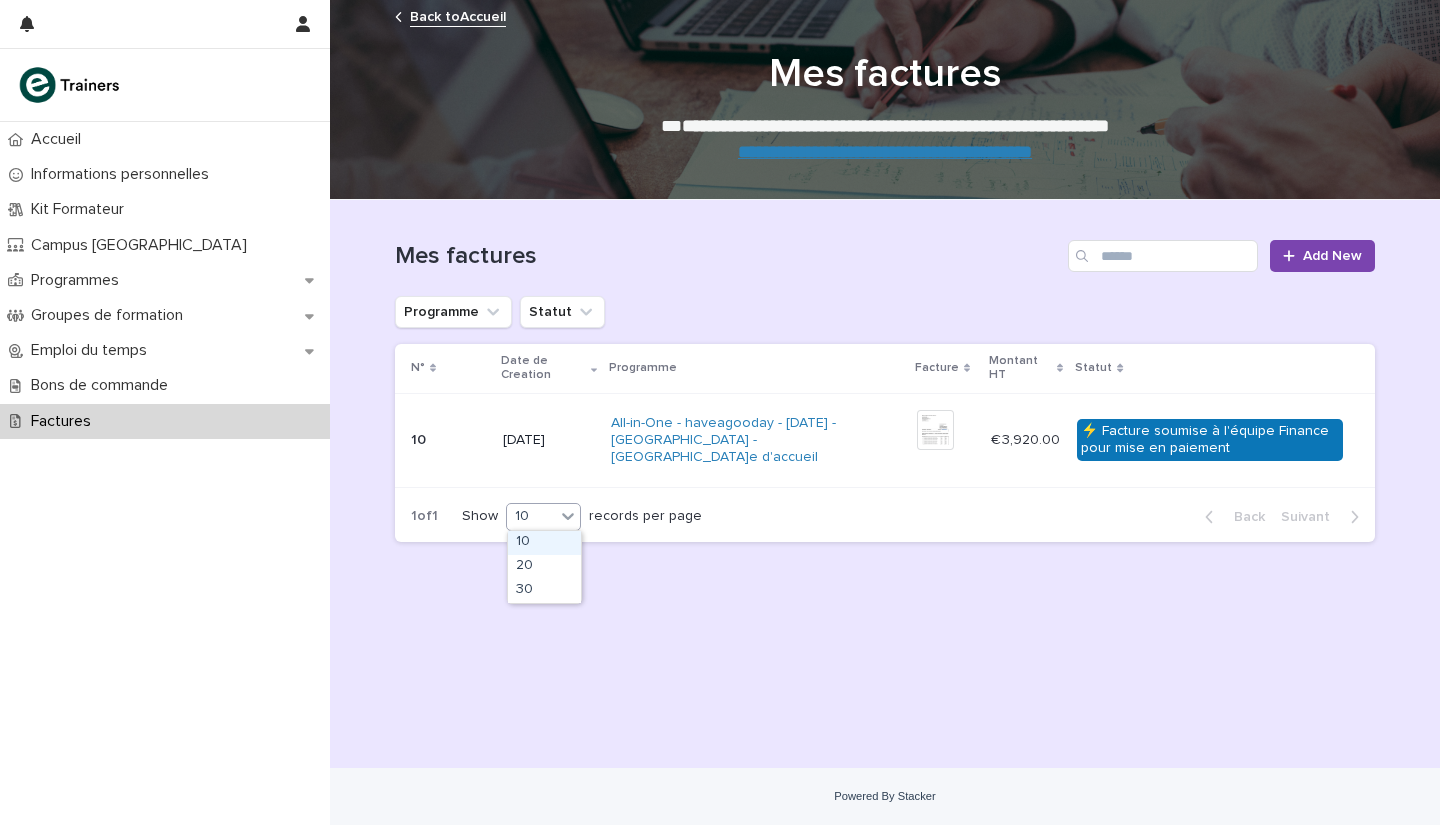 click 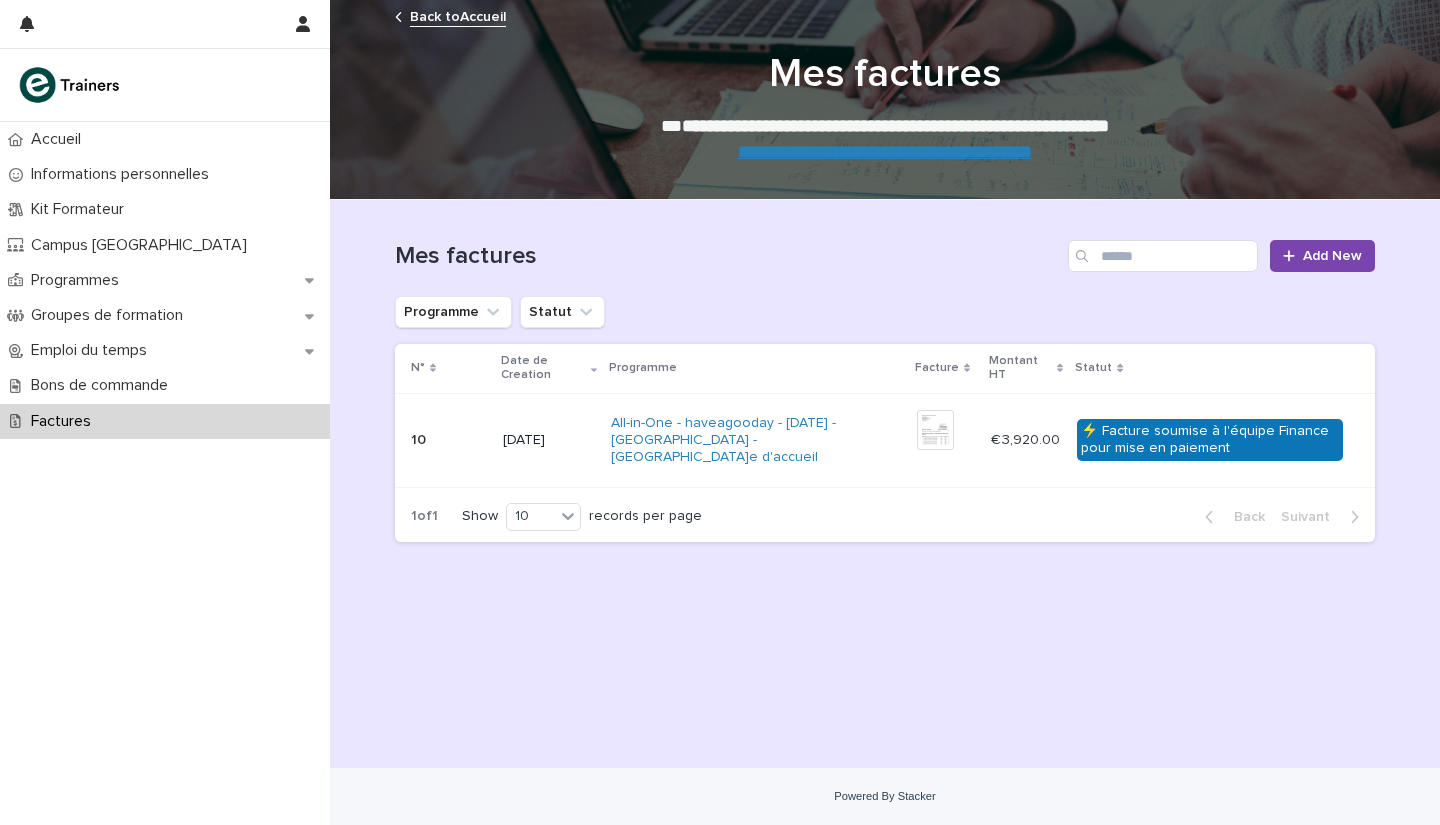 click on "Loading... Saving… Loading... Saving… Mes factures Add New Programme Statut N° Date de Creation Programme Facture Montant HT Statut 10 10   [DATE] All-in-One - haveagooday - [DATE] - [GEOGRAPHIC_DATA] - [GEOGRAPHIC_DATA]e d'accueil   + 0 This file cannot be opened Download File € 3,920.00 € 3,920.00   ⚡ Facture soumise à l'équipe Finance pour mise en paiement 1  of  1 Show 10 records per page Back Next" at bounding box center (885, 459) 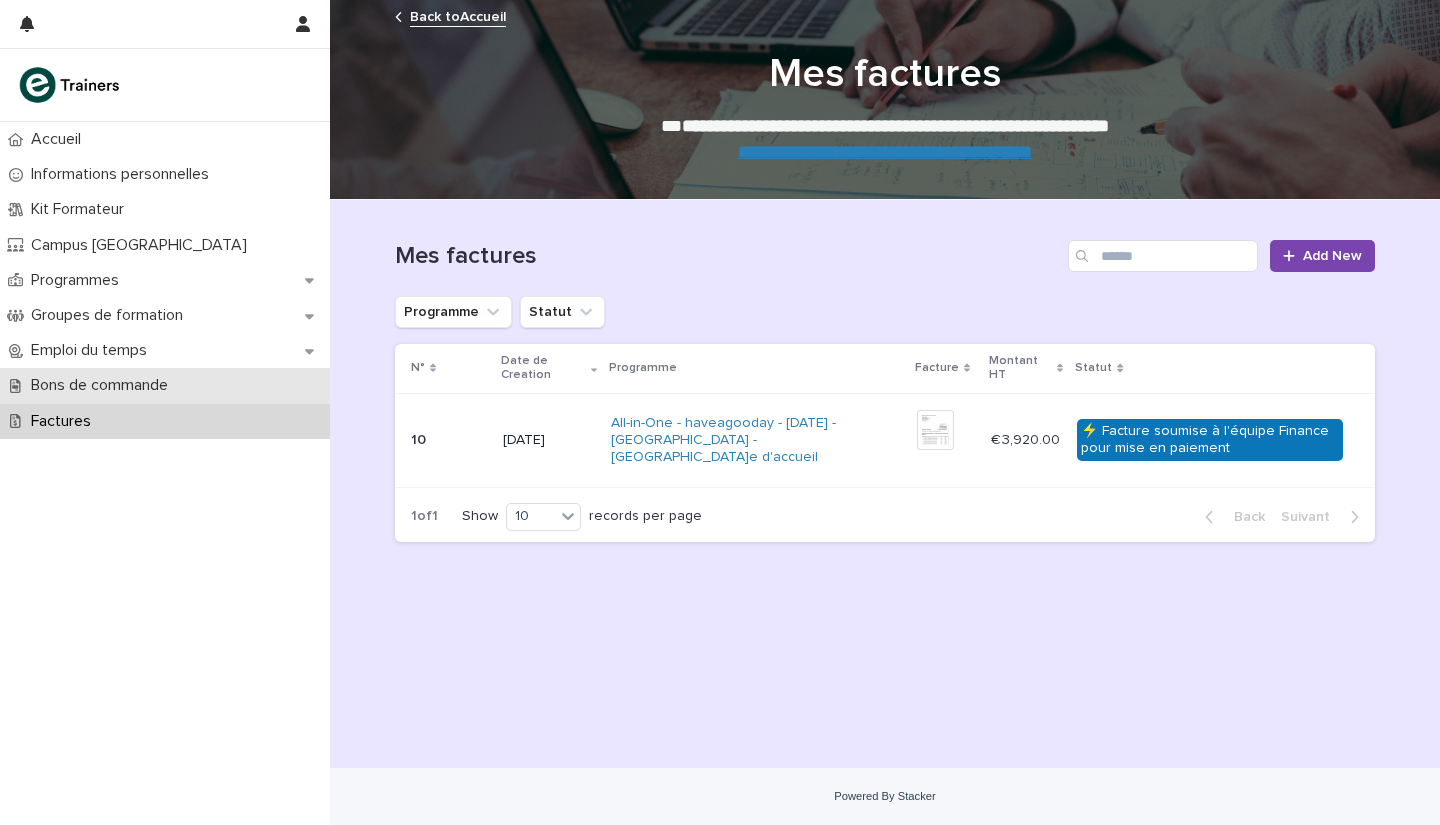 click on "Bons de commande" at bounding box center [103, 385] 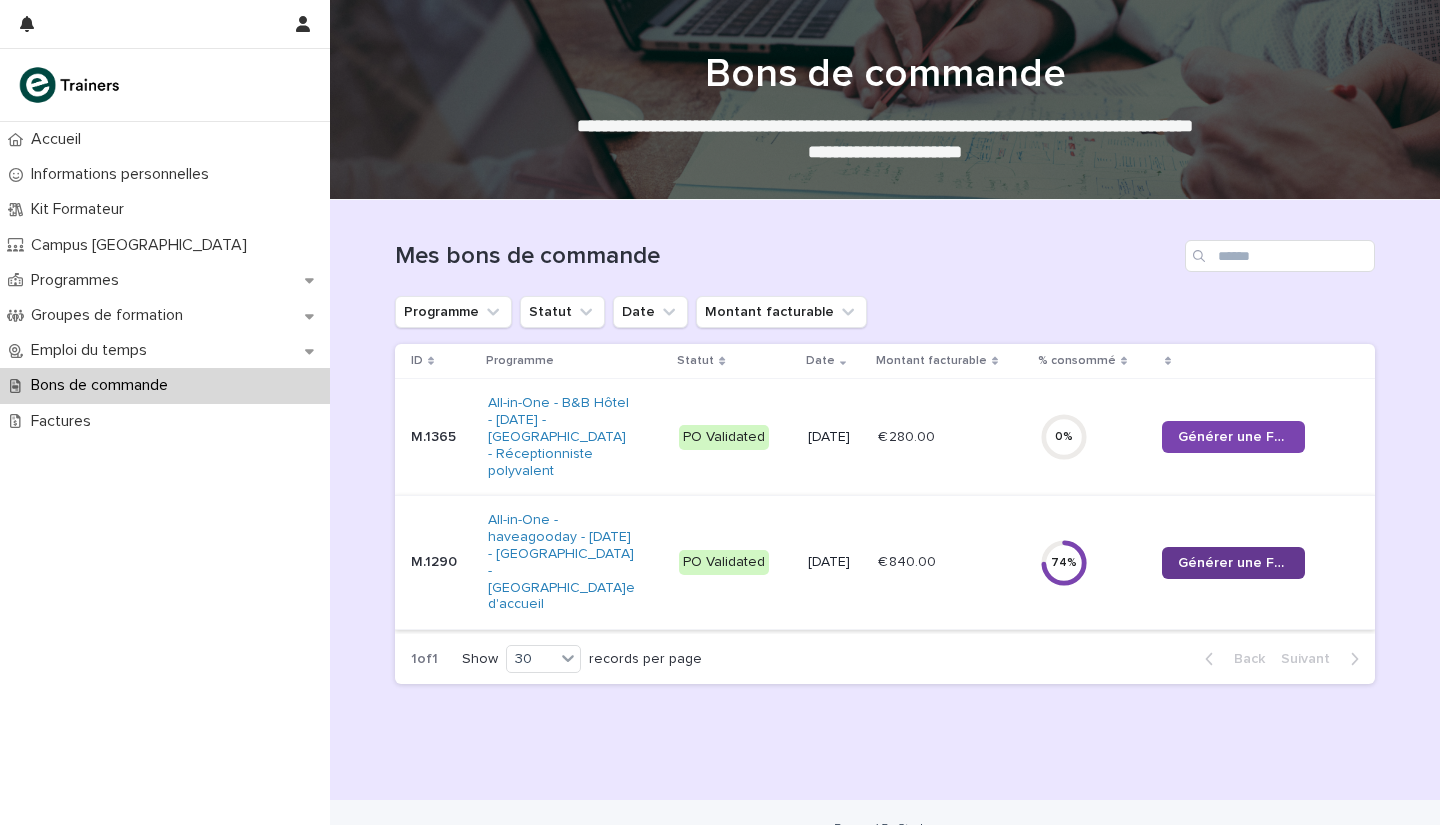 click on "Générer une Facture" at bounding box center (1233, 563) 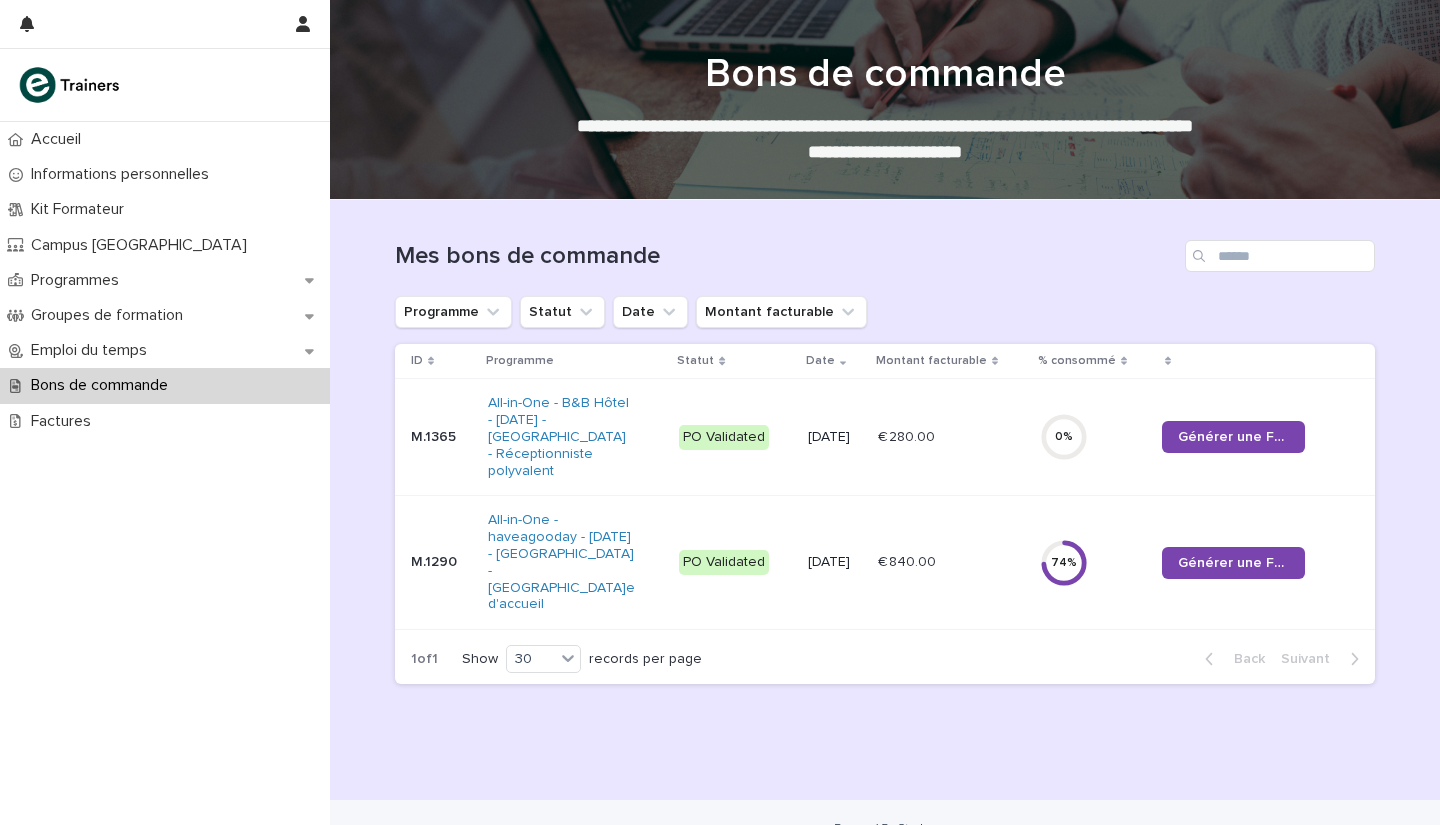 click on "PO Validated" at bounding box center (724, 437) 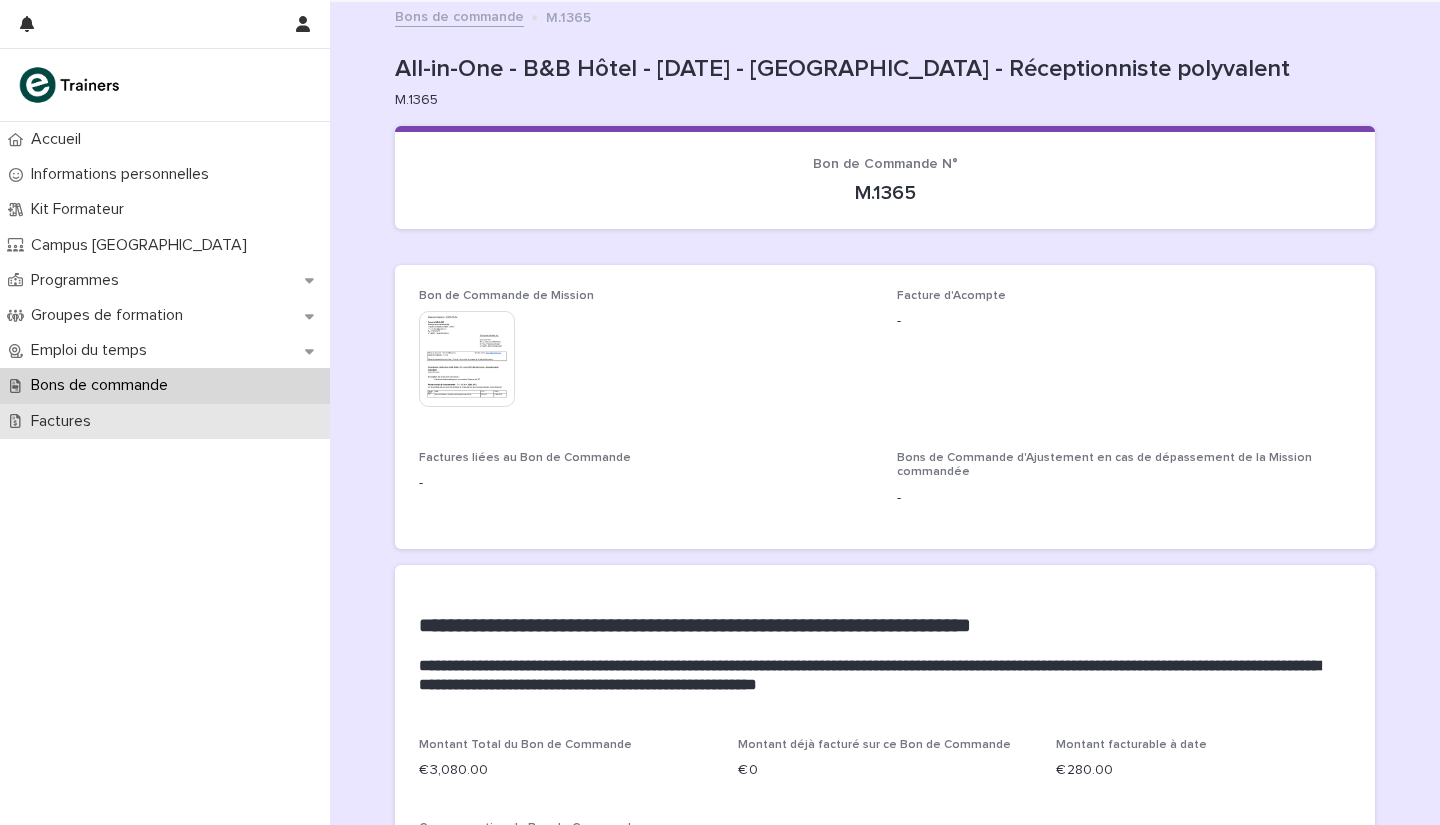 click on "Factures" at bounding box center [165, 421] 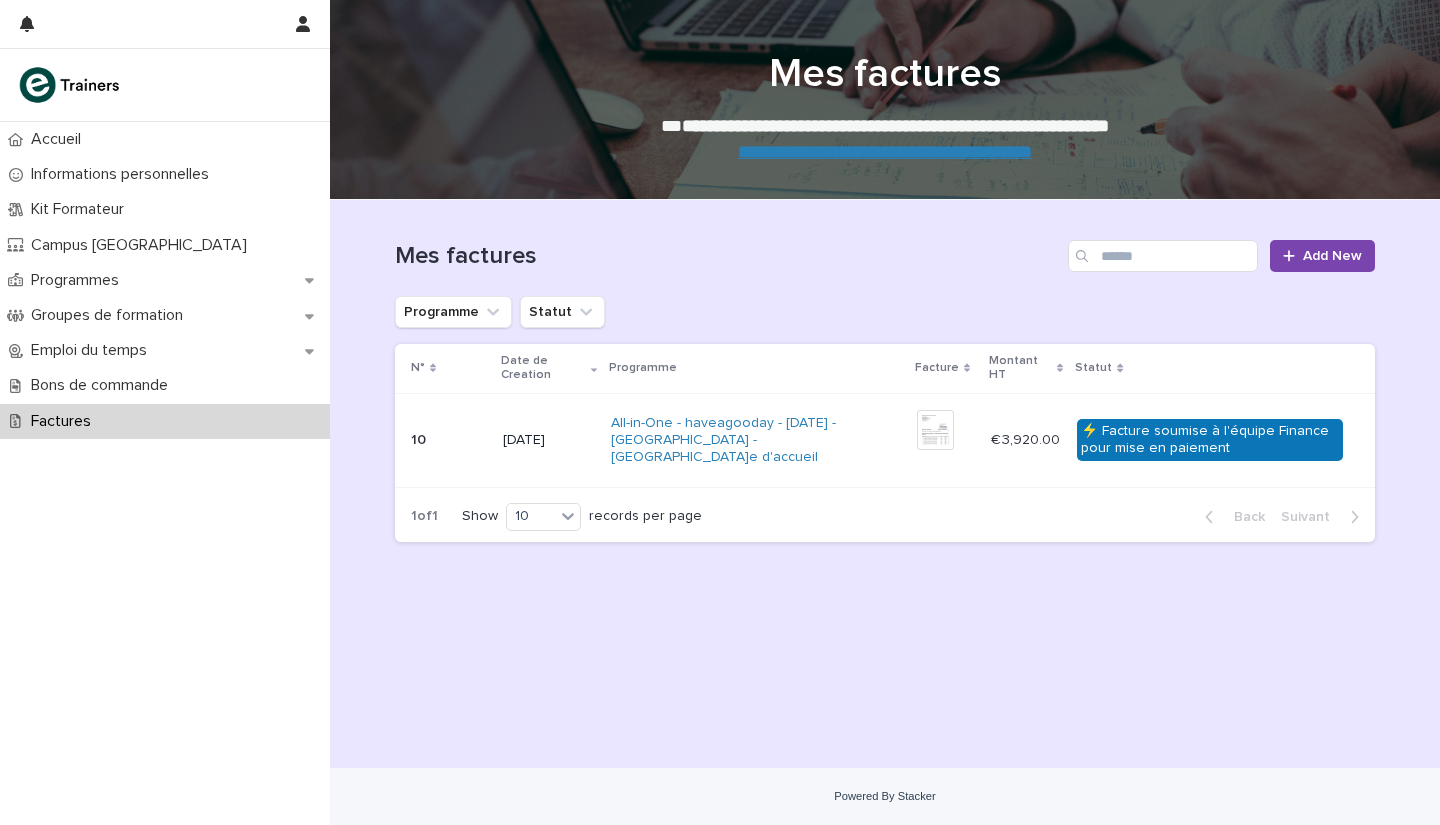 click on "⚡ Facture soumise à l'équipe Finance pour mise en paiement" at bounding box center [1210, 440] 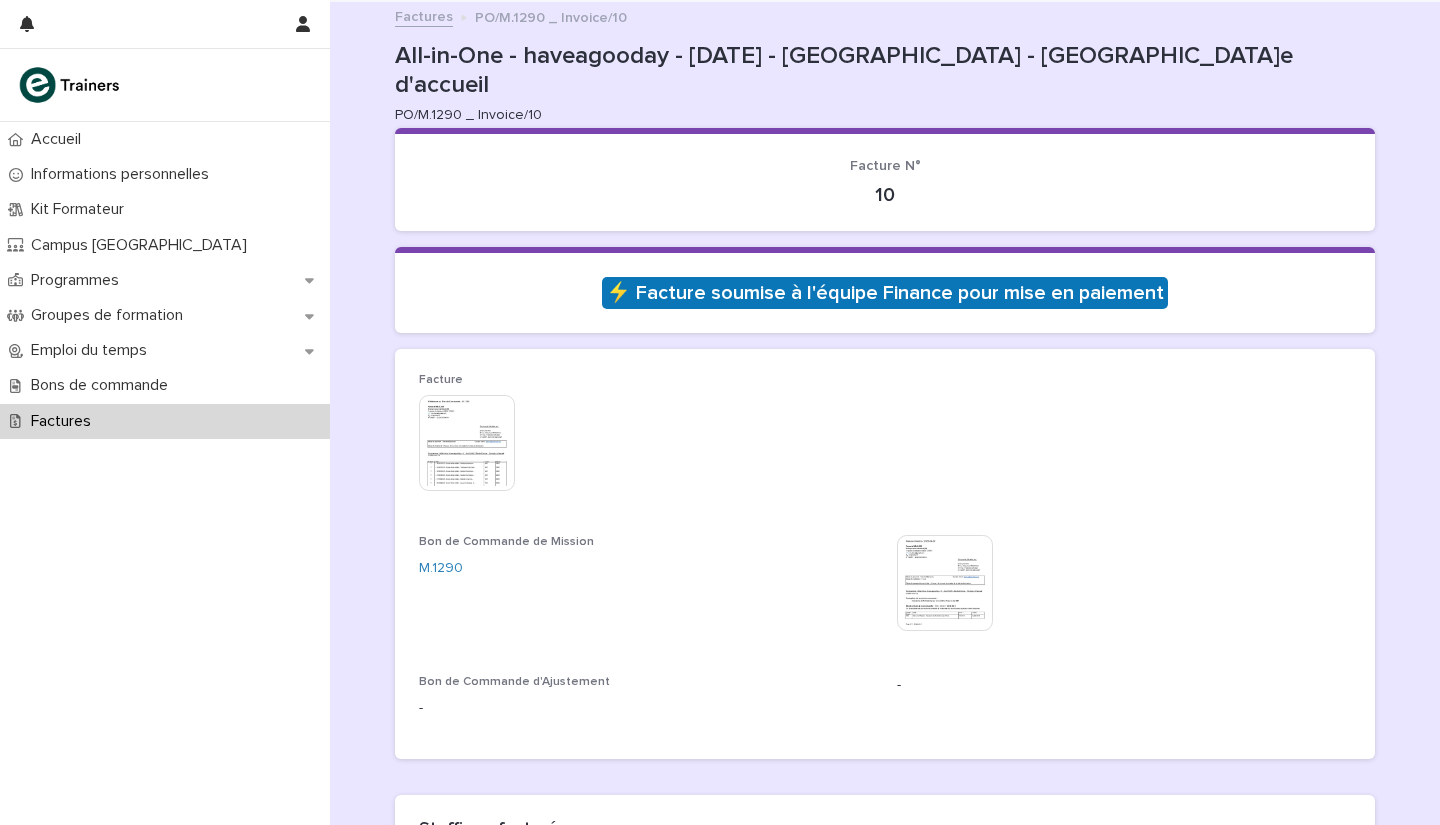 click at bounding box center [467, 443] 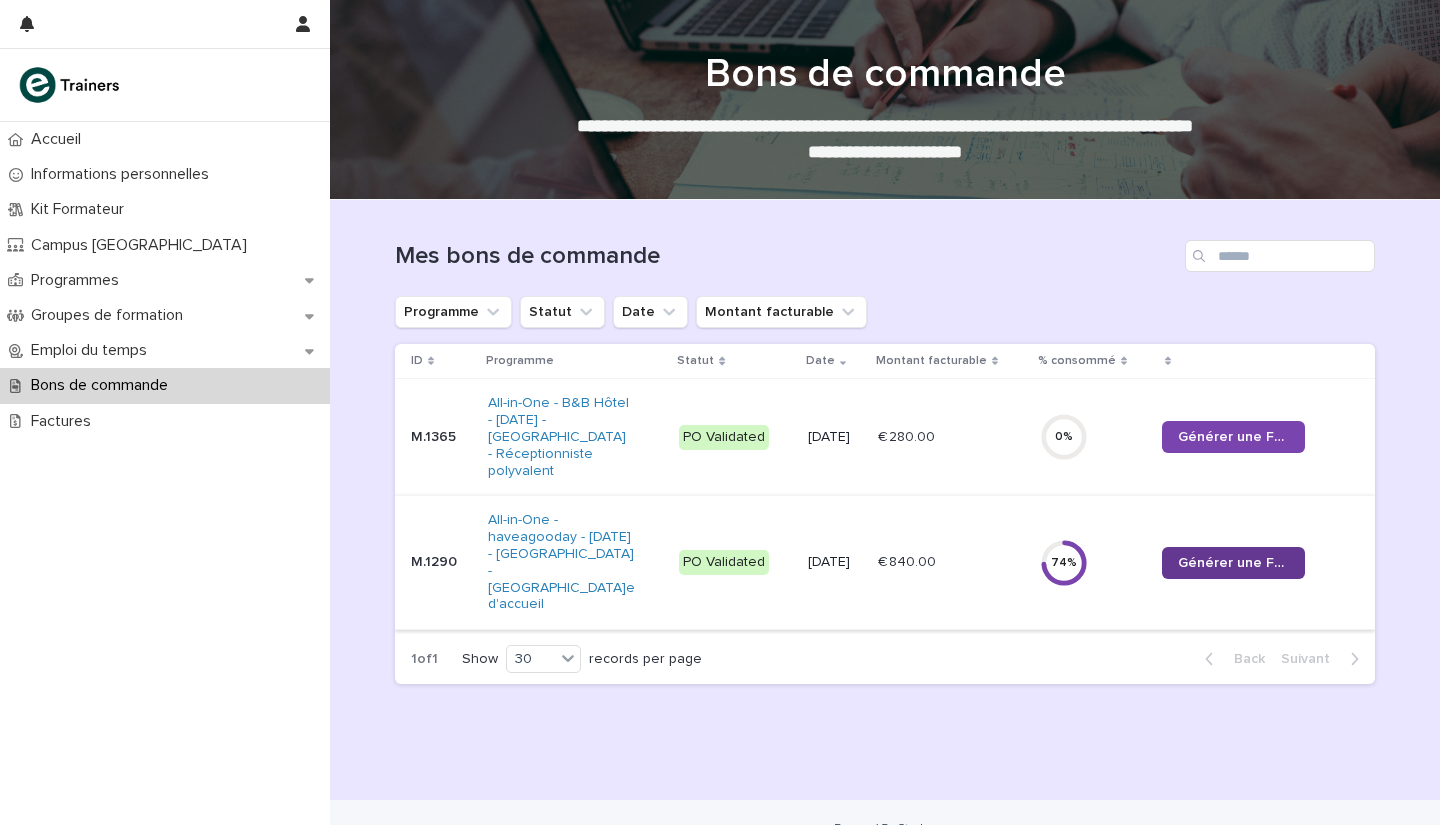 click on "Générer une Facture" at bounding box center [1233, 563] 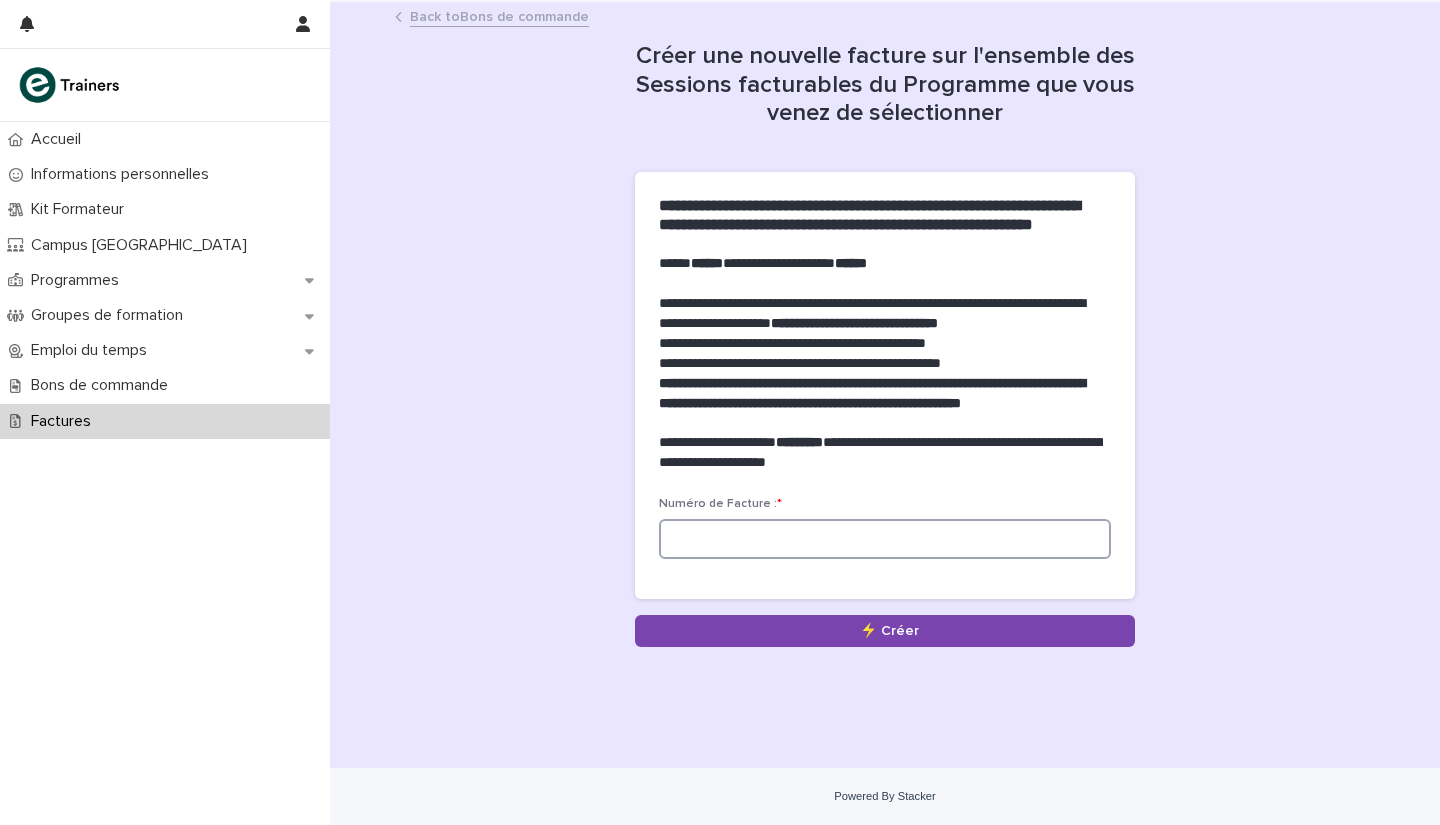 click at bounding box center (885, 539) 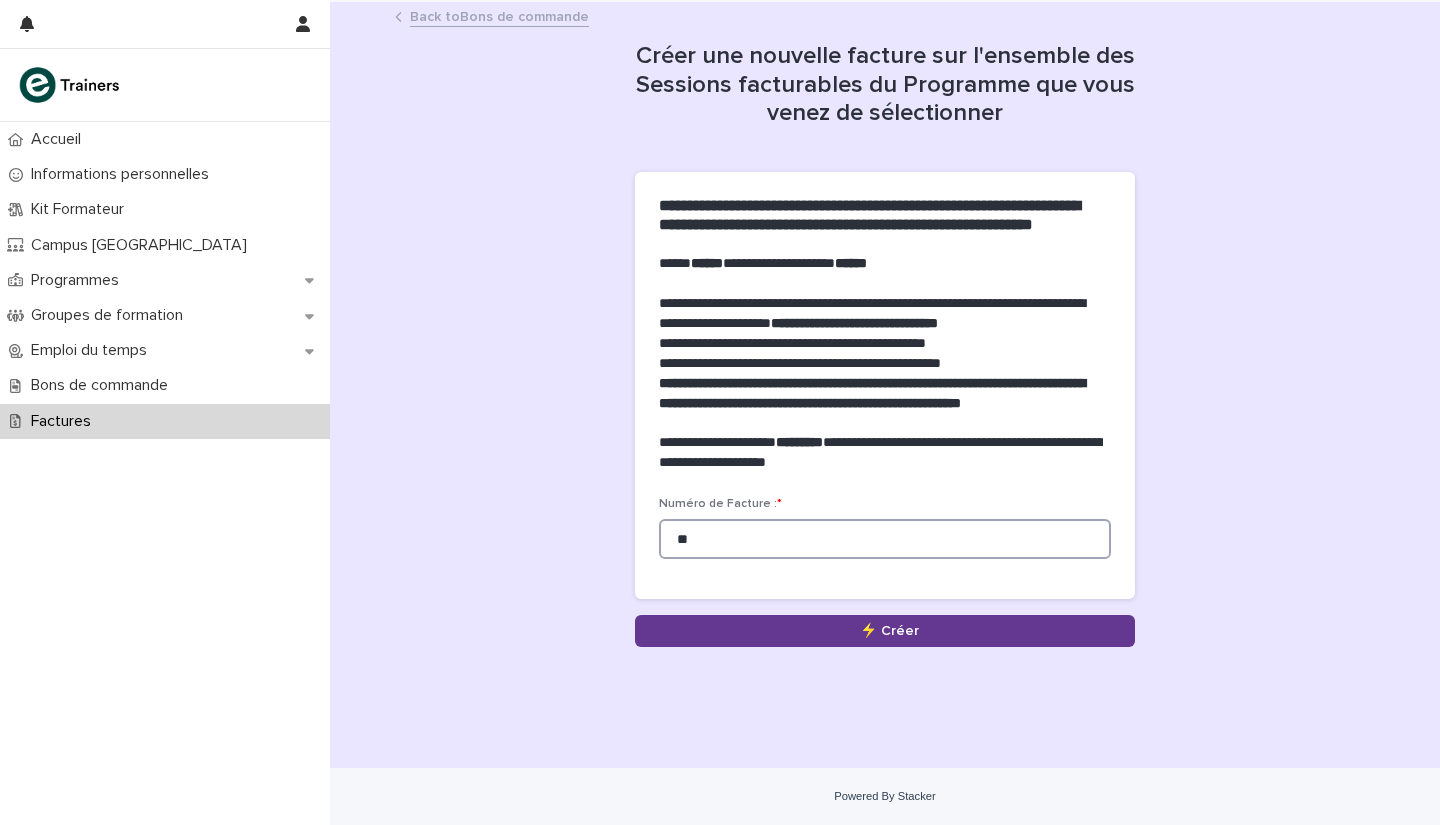 type on "**" 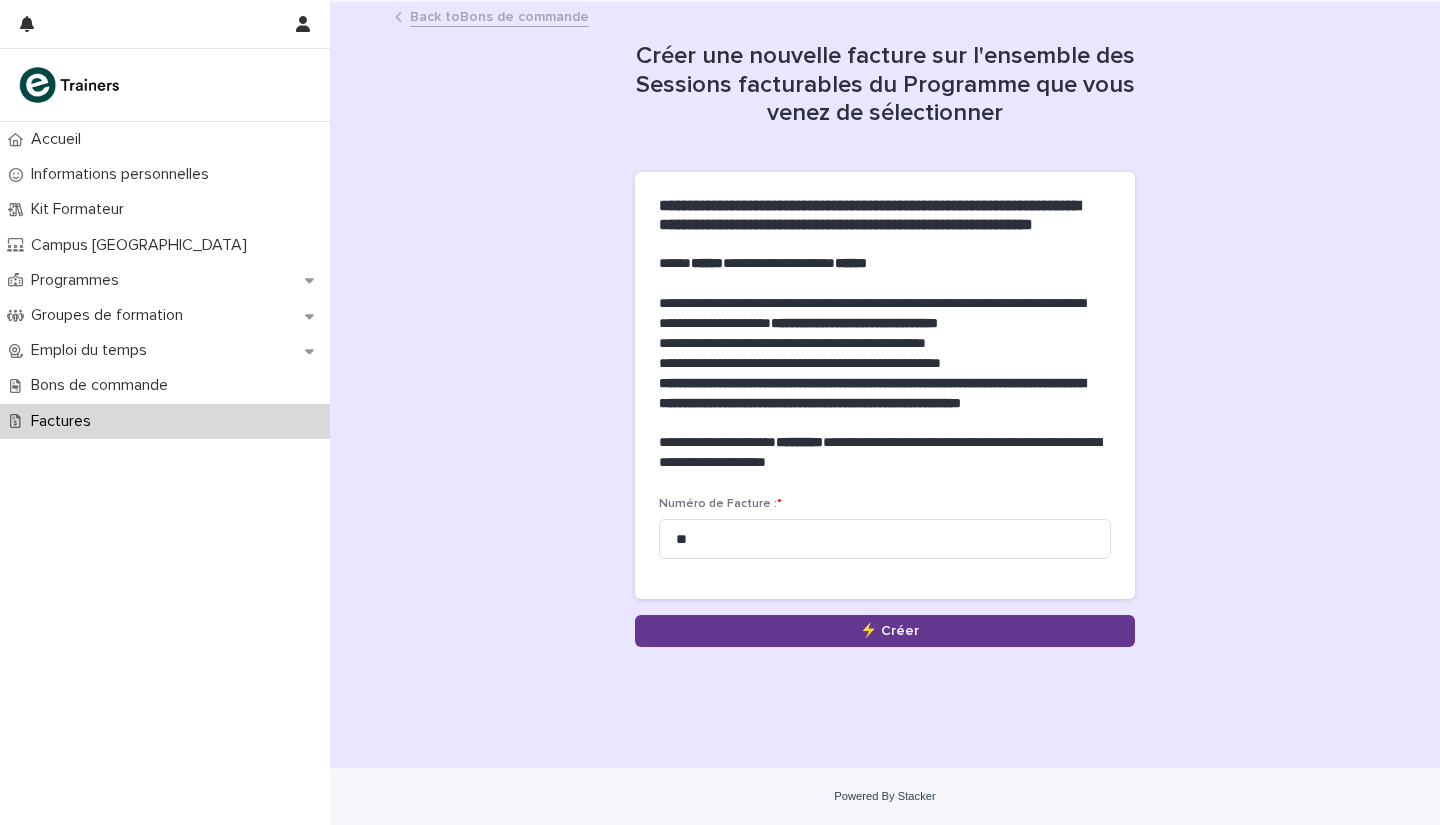 click on "Save" at bounding box center [885, 631] 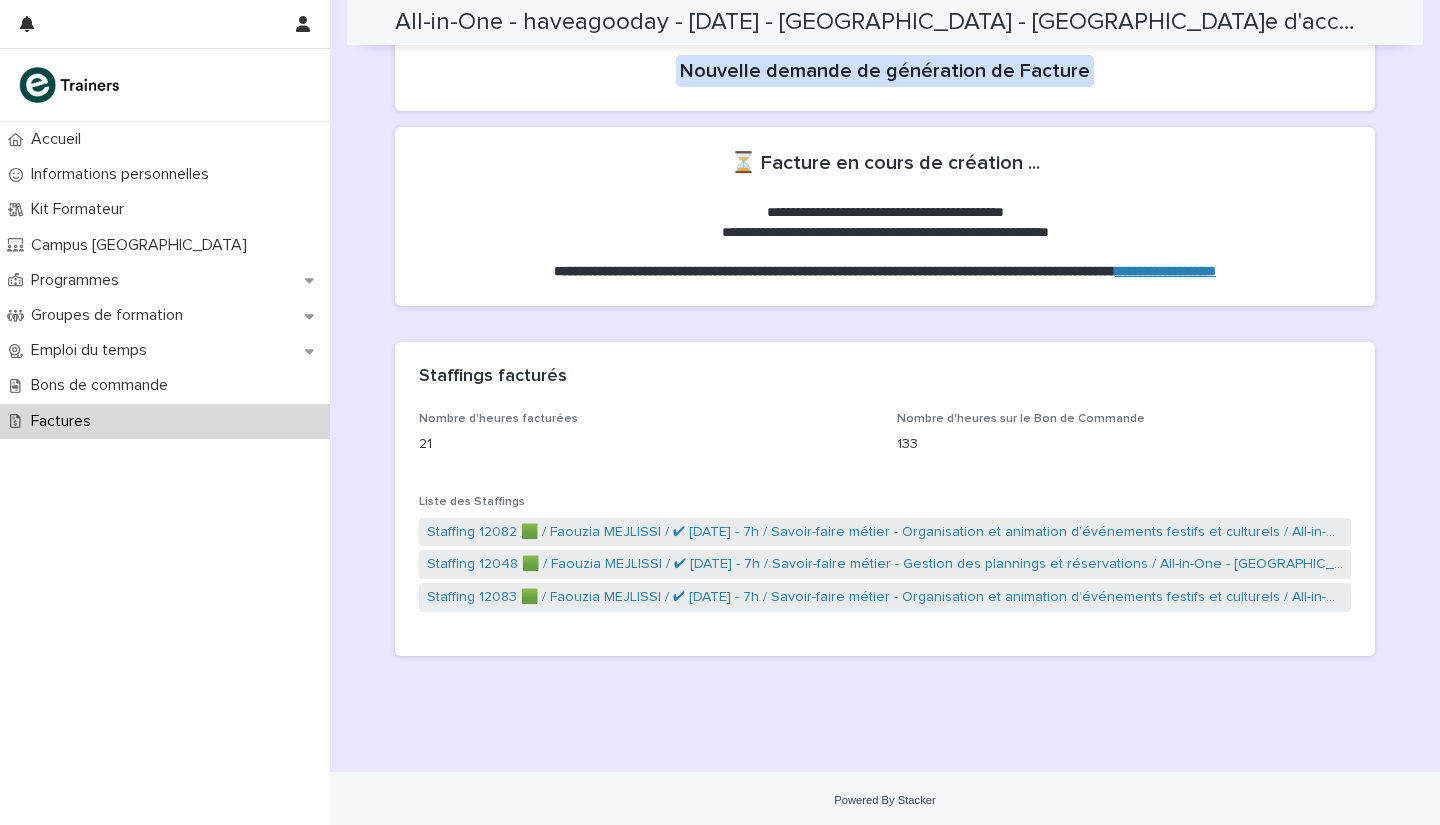 scroll, scrollTop: 0, scrollLeft: 0, axis: both 